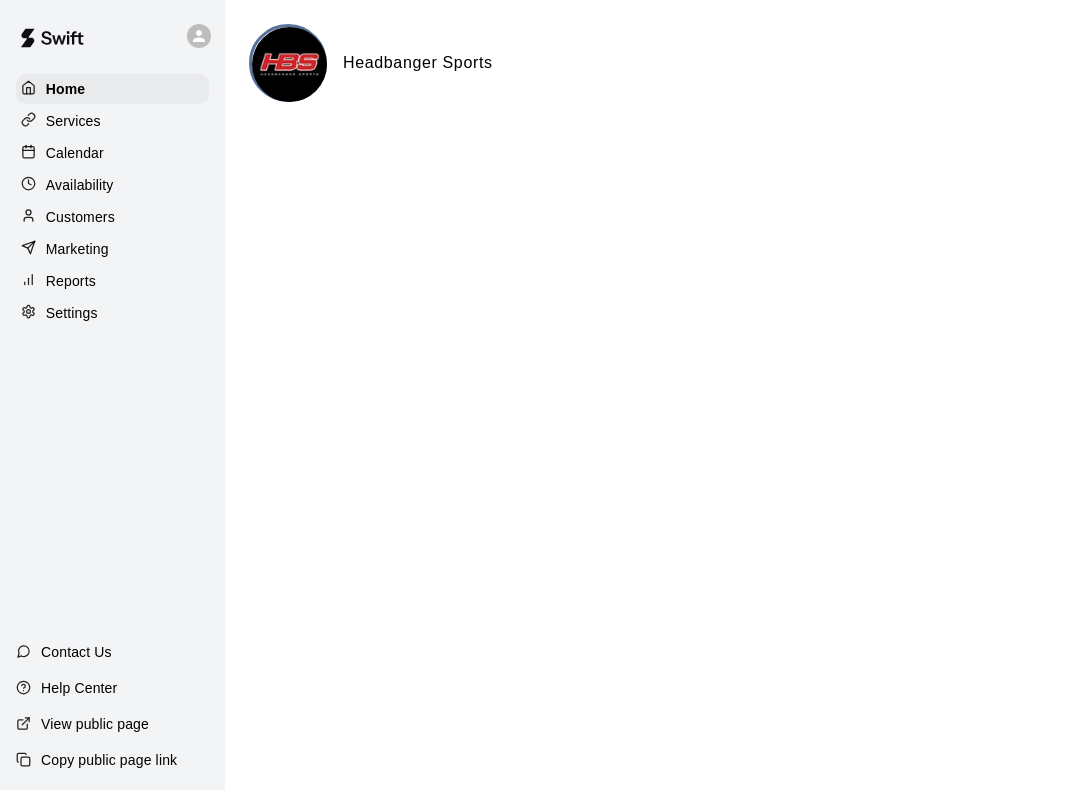 scroll, scrollTop: 0, scrollLeft: 0, axis: both 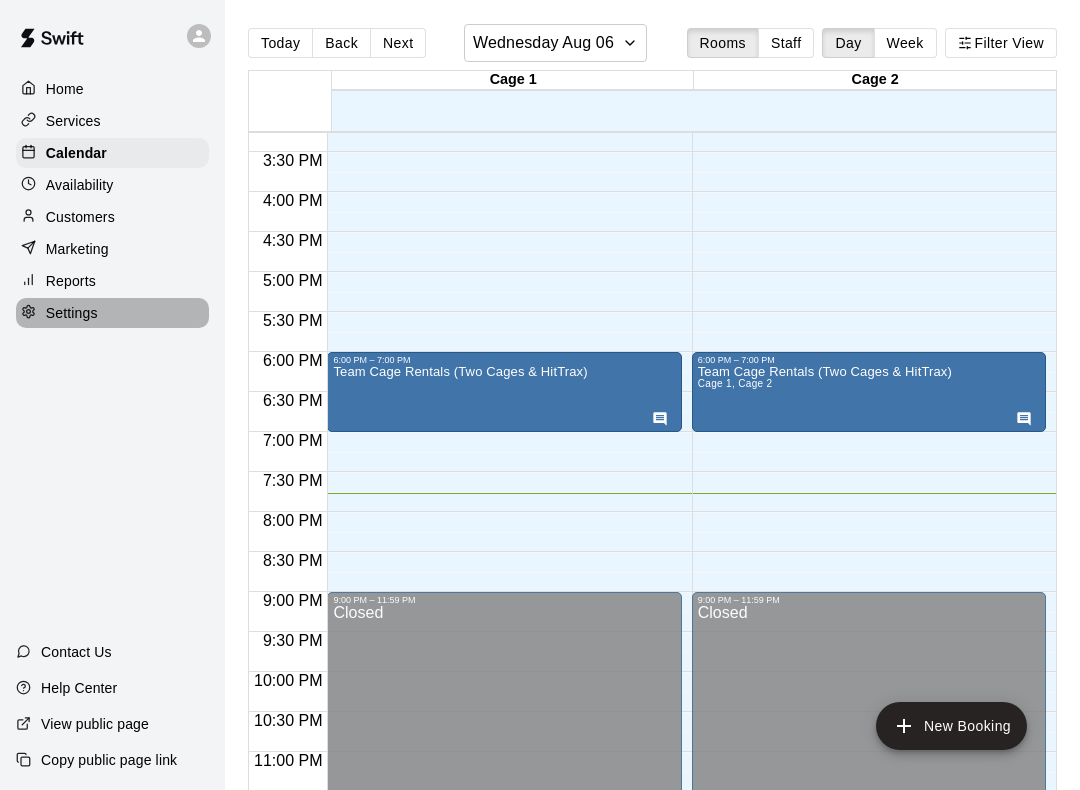 click at bounding box center (33, 313) 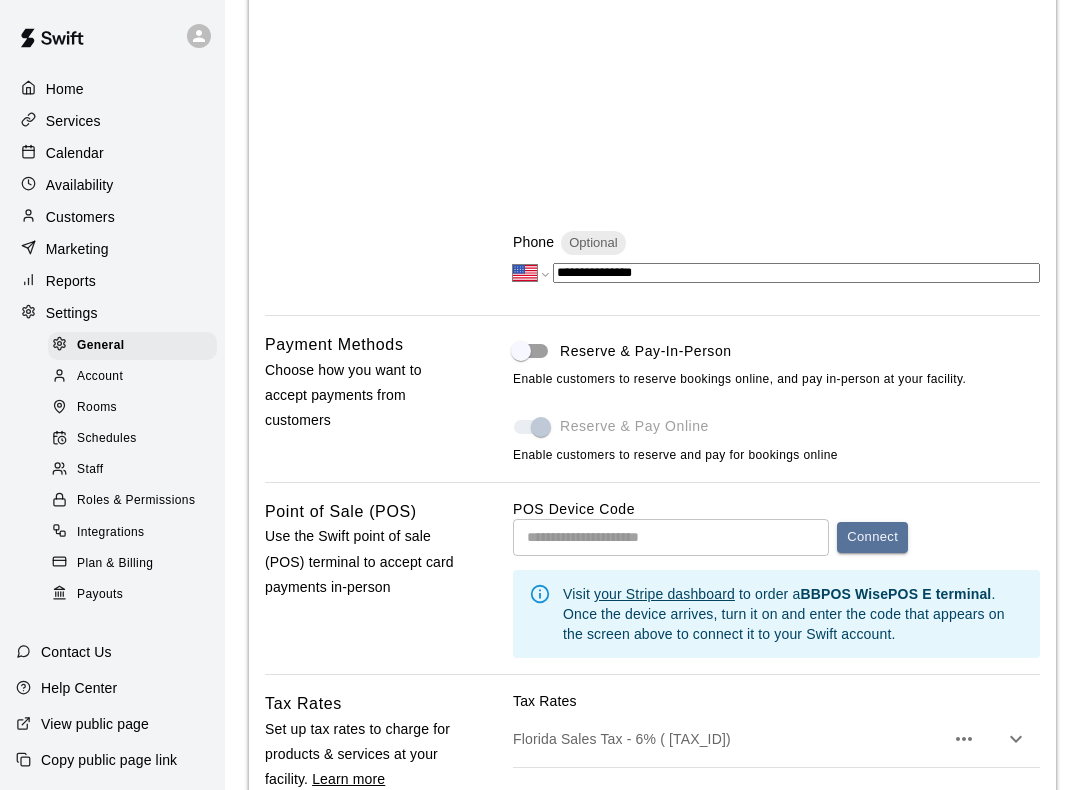 scroll, scrollTop: 801, scrollLeft: 0, axis: vertical 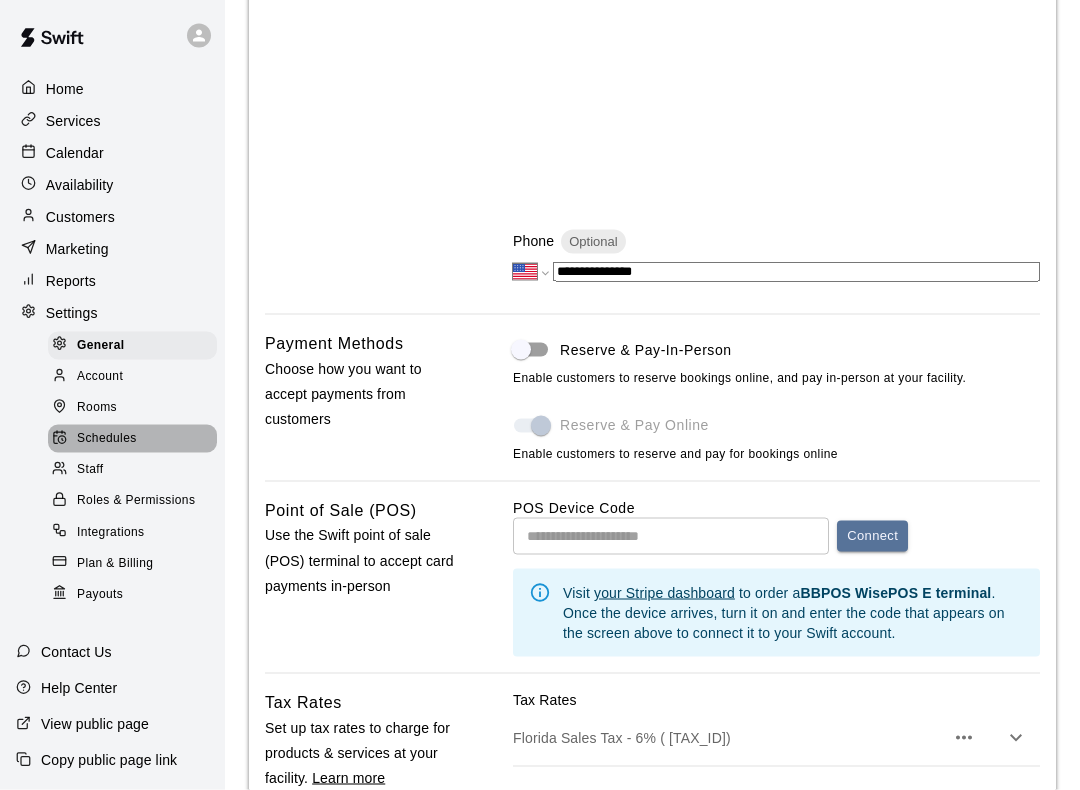 click on "Schedules" at bounding box center [132, 439] 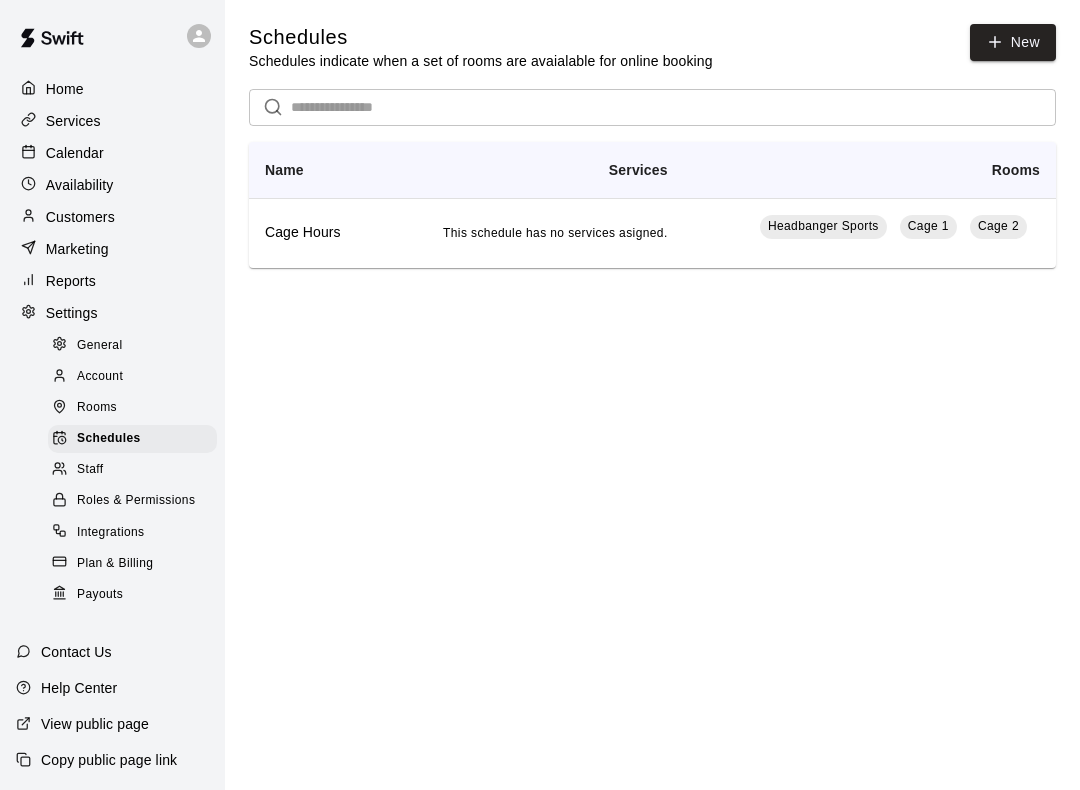 click on "Settings" at bounding box center (72, 313) 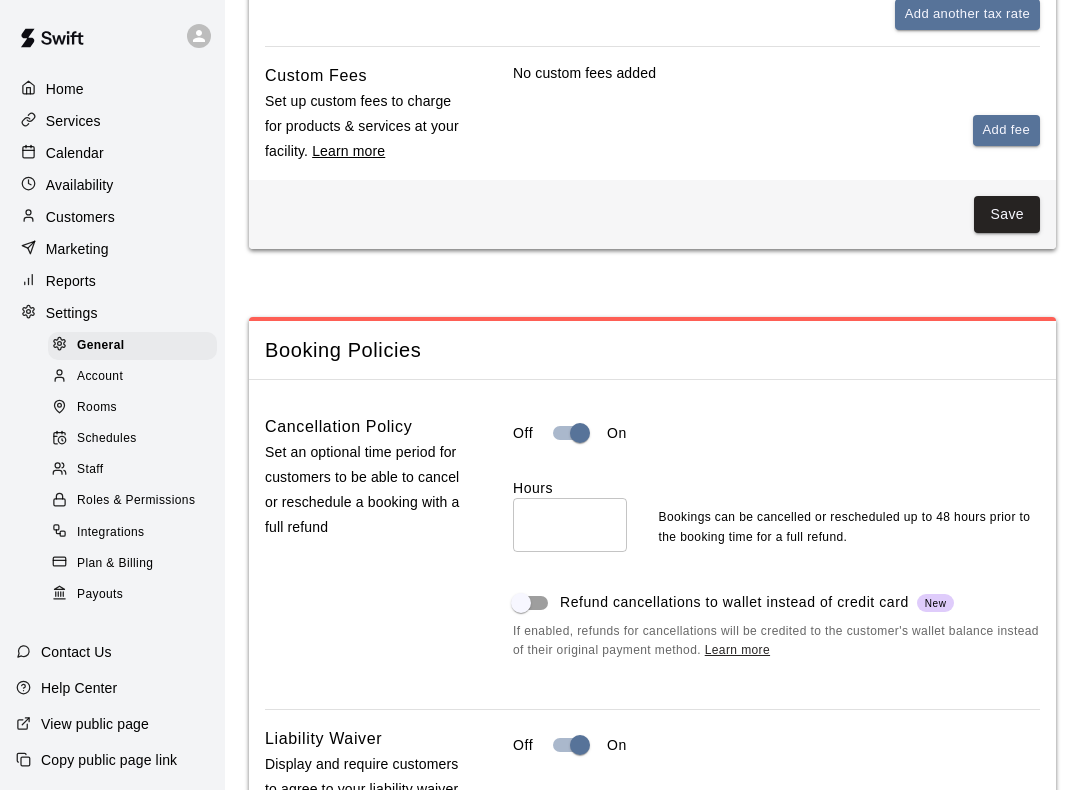 scroll, scrollTop: 1365, scrollLeft: 0, axis: vertical 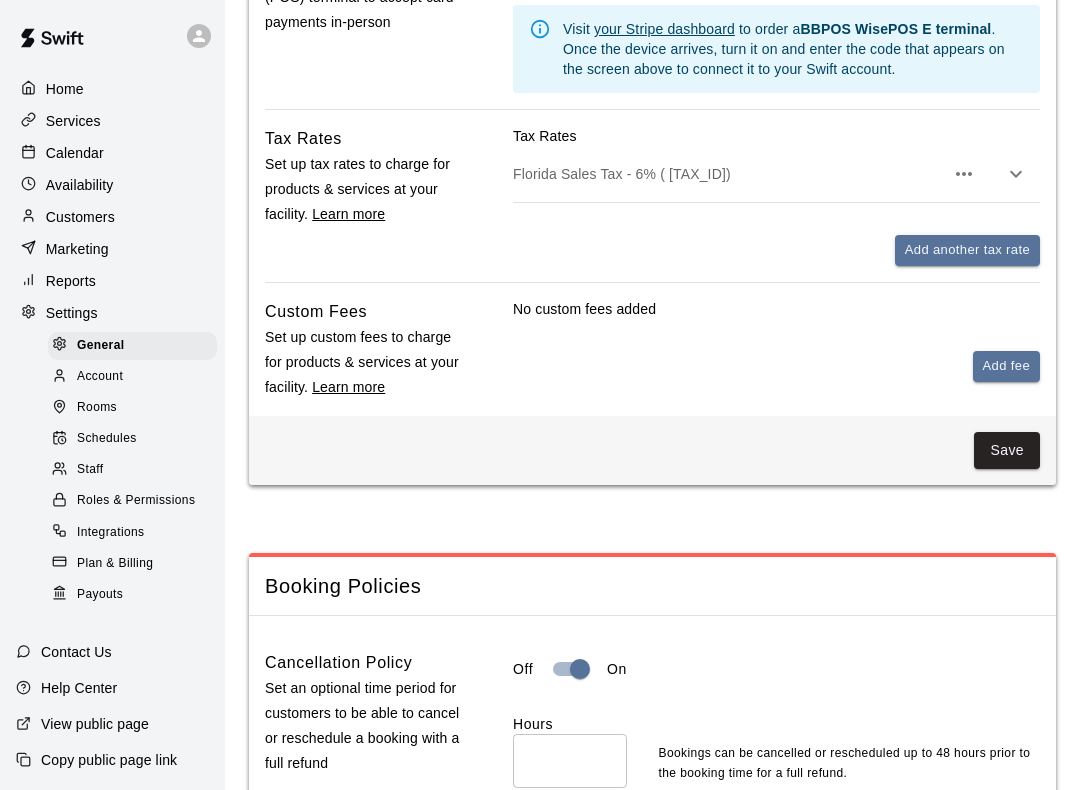 click on "Availability" at bounding box center [112, 185] 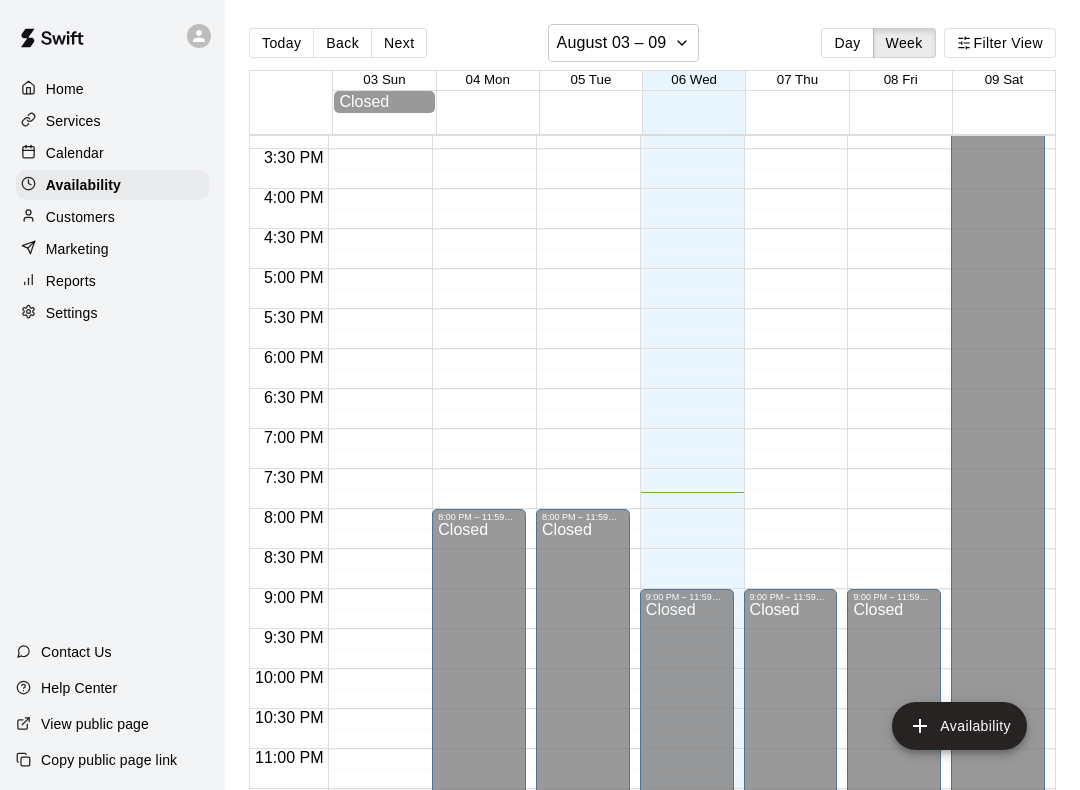 scroll, scrollTop: 1226, scrollLeft: 0, axis: vertical 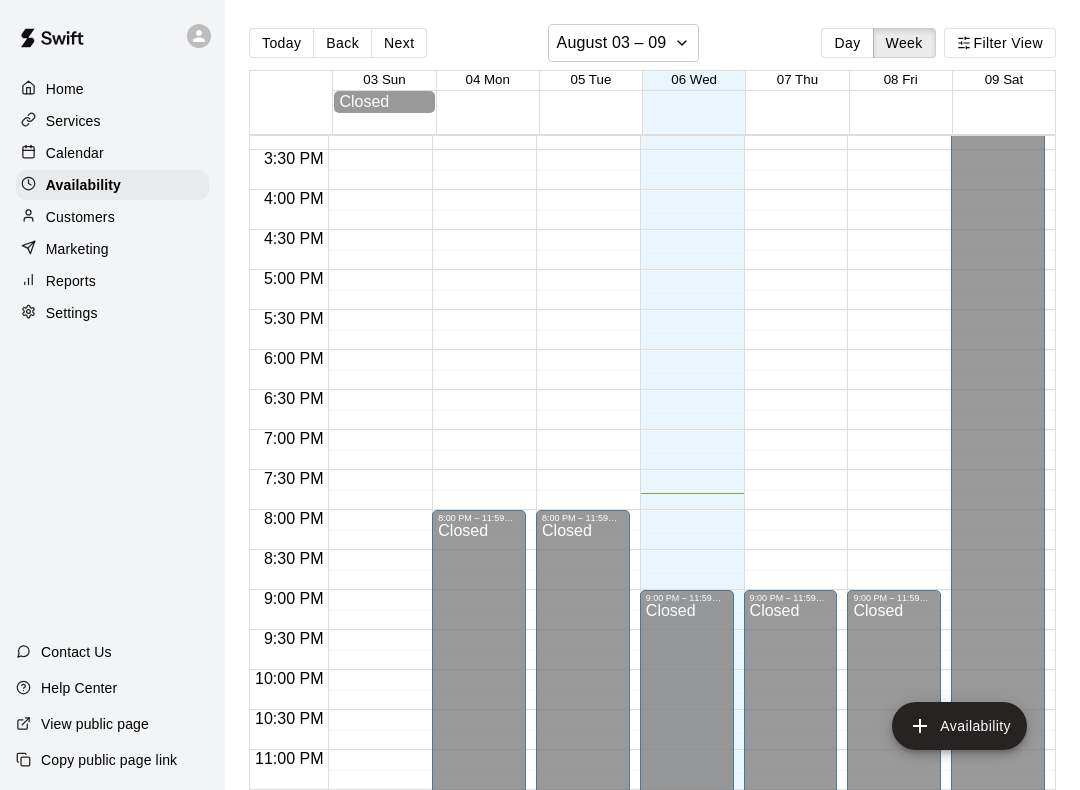 click on "Availability" at bounding box center (959, 726) 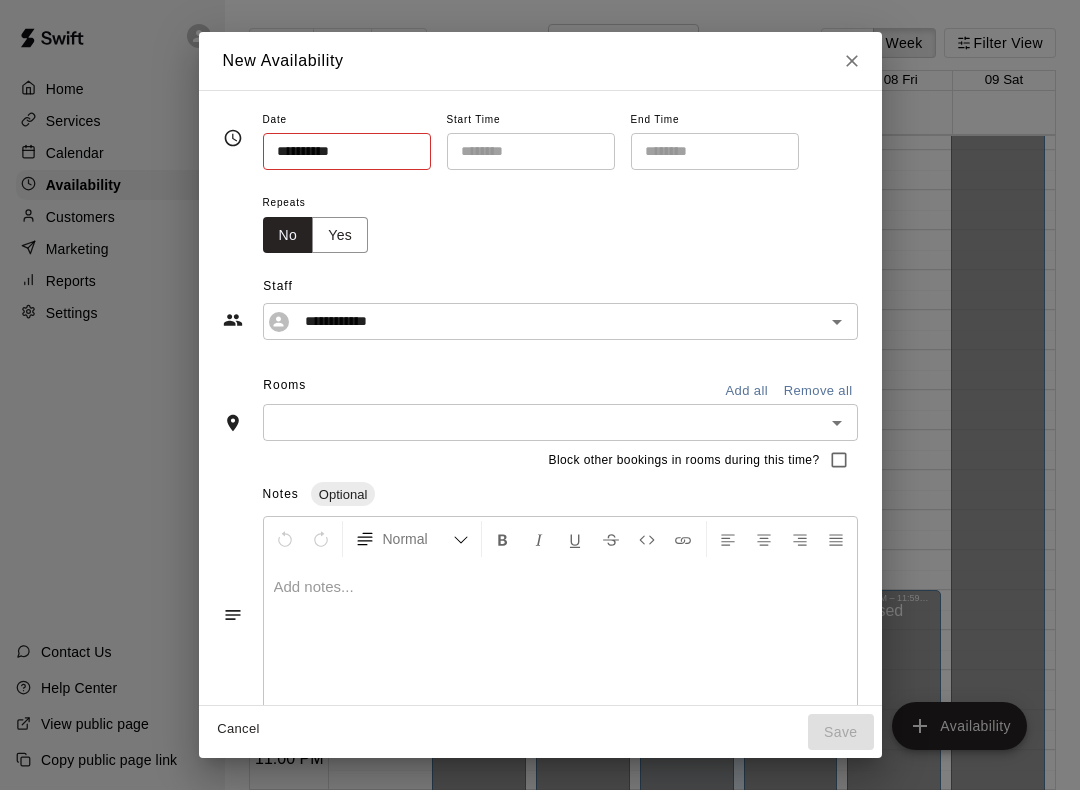 type on "**********" 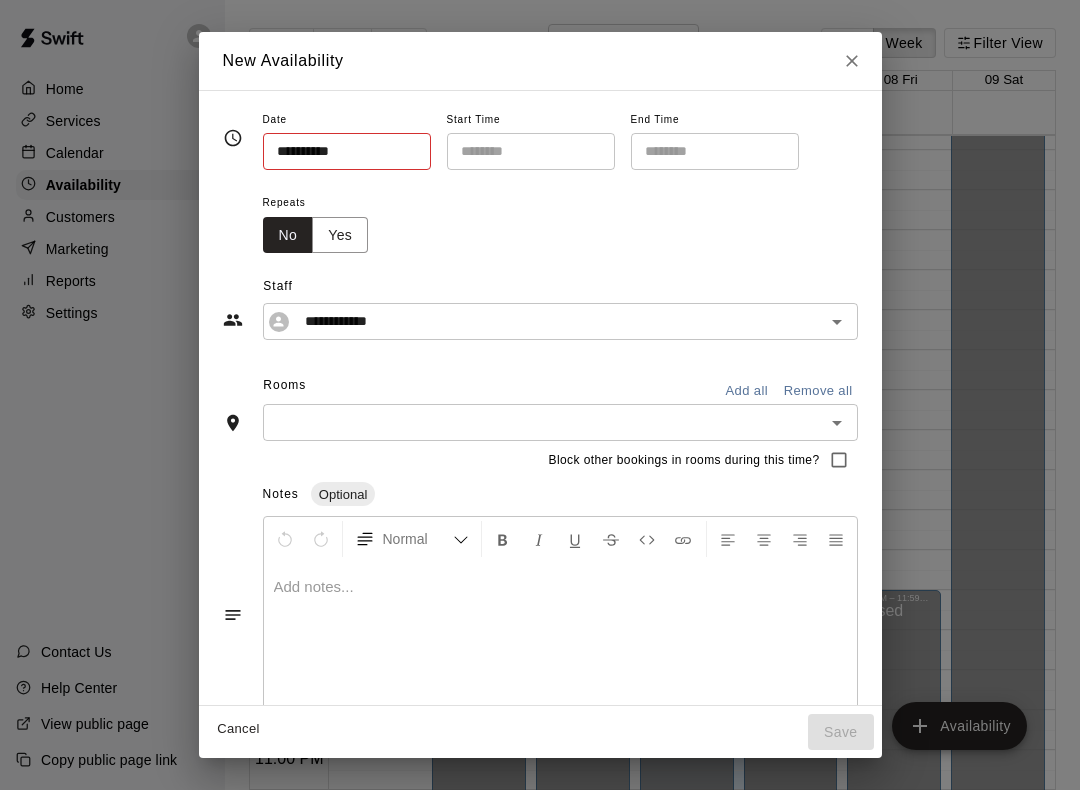 type on "********" 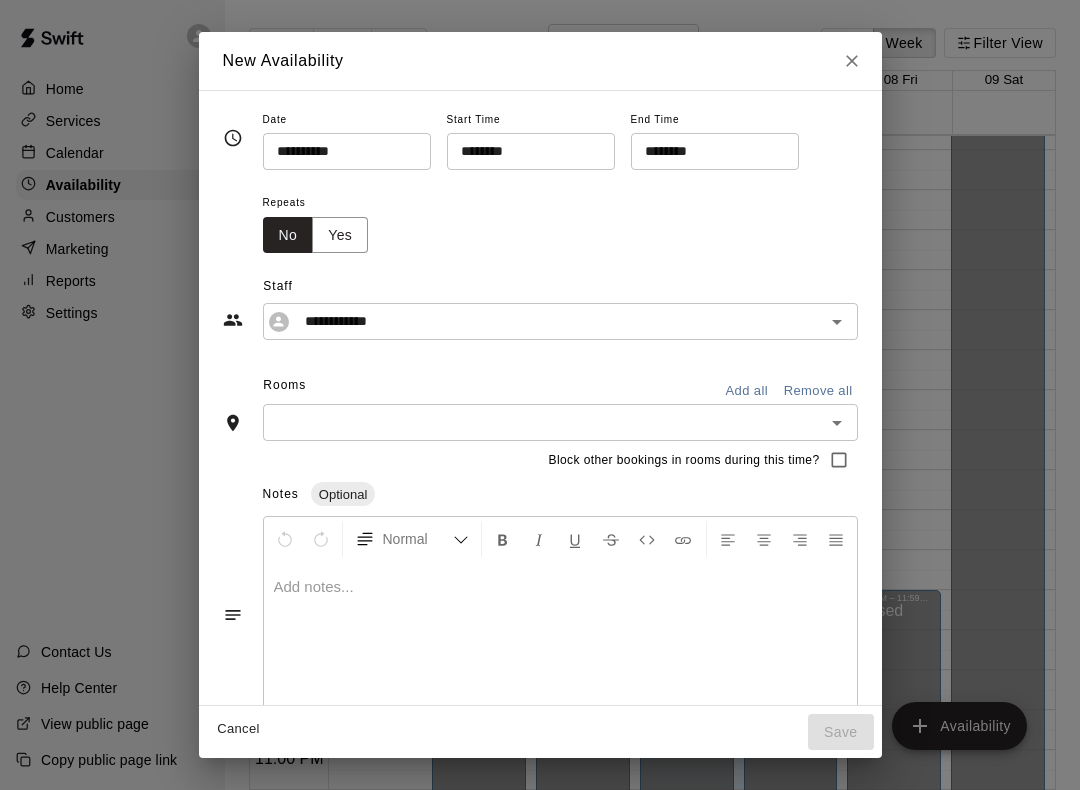 click on "**********" at bounding box center [540, 395] 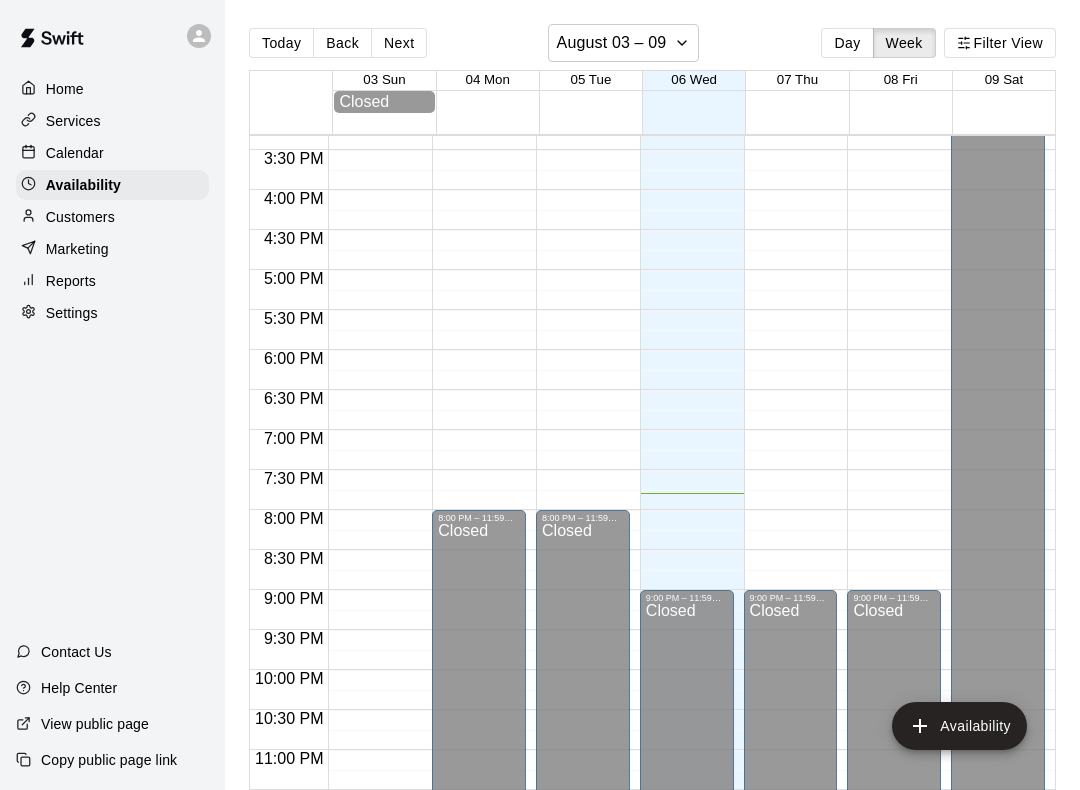 scroll, scrollTop: 0, scrollLeft: 0, axis: both 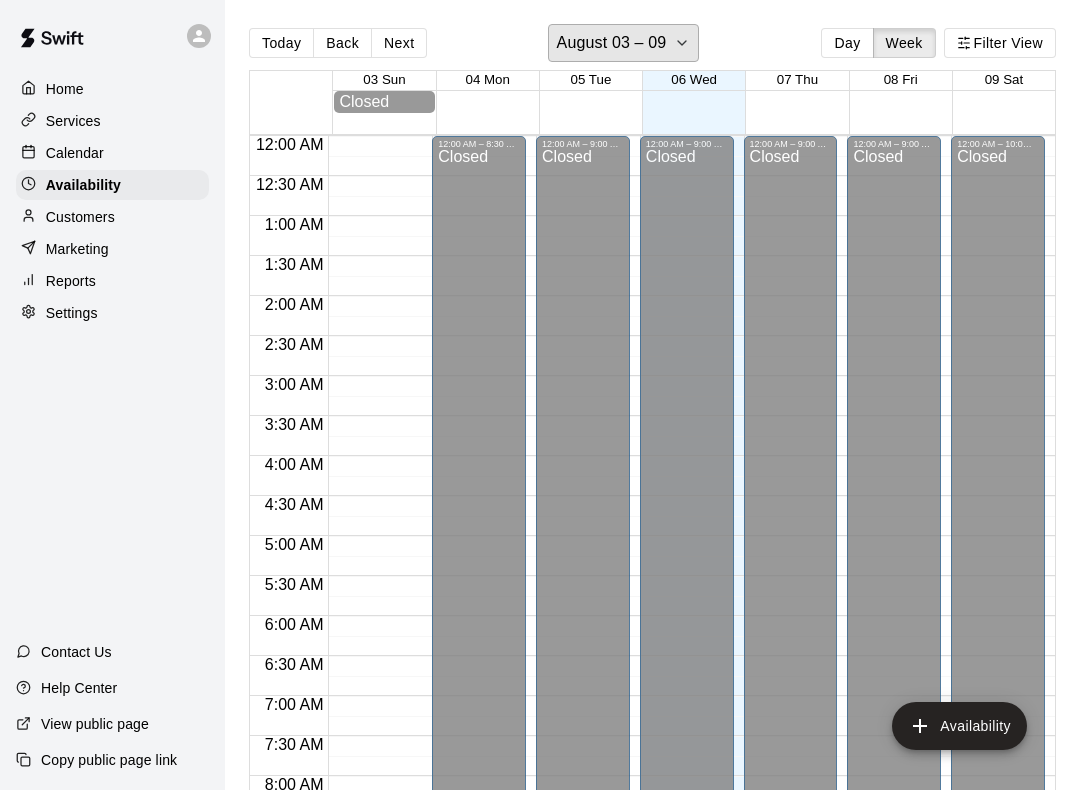 click on "August 03 – 09" at bounding box center (624, 43) 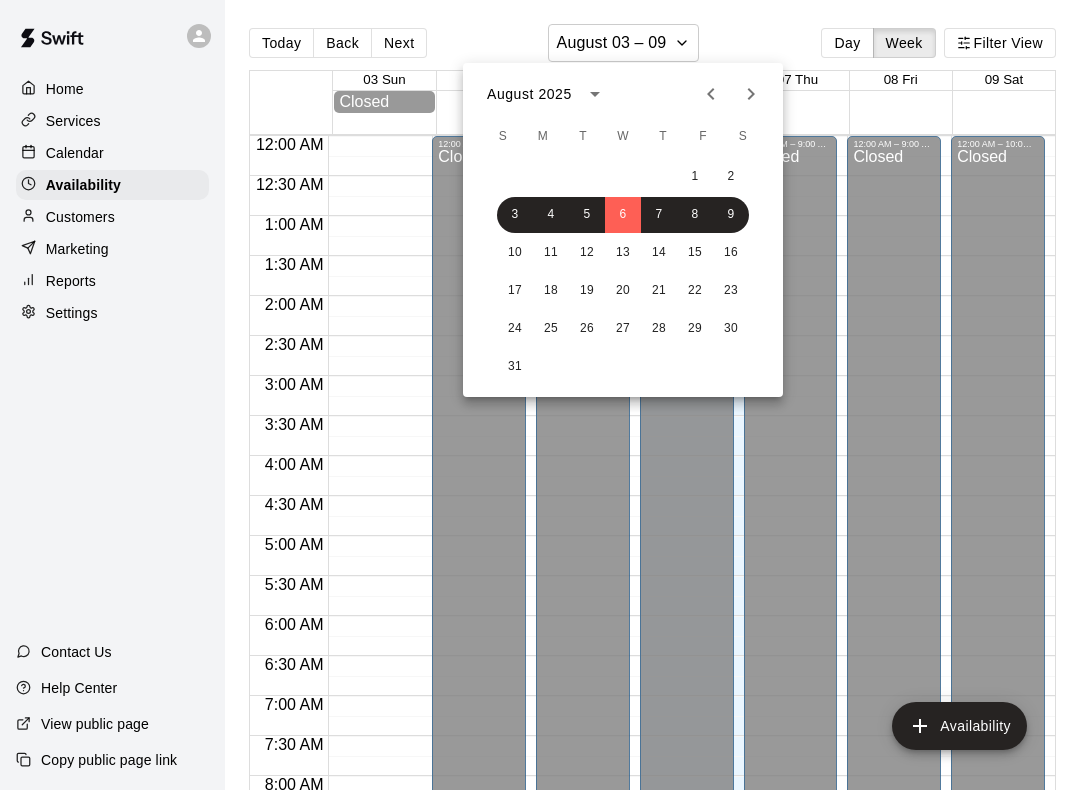 scroll, scrollTop: 0, scrollLeft: 0, axis: both 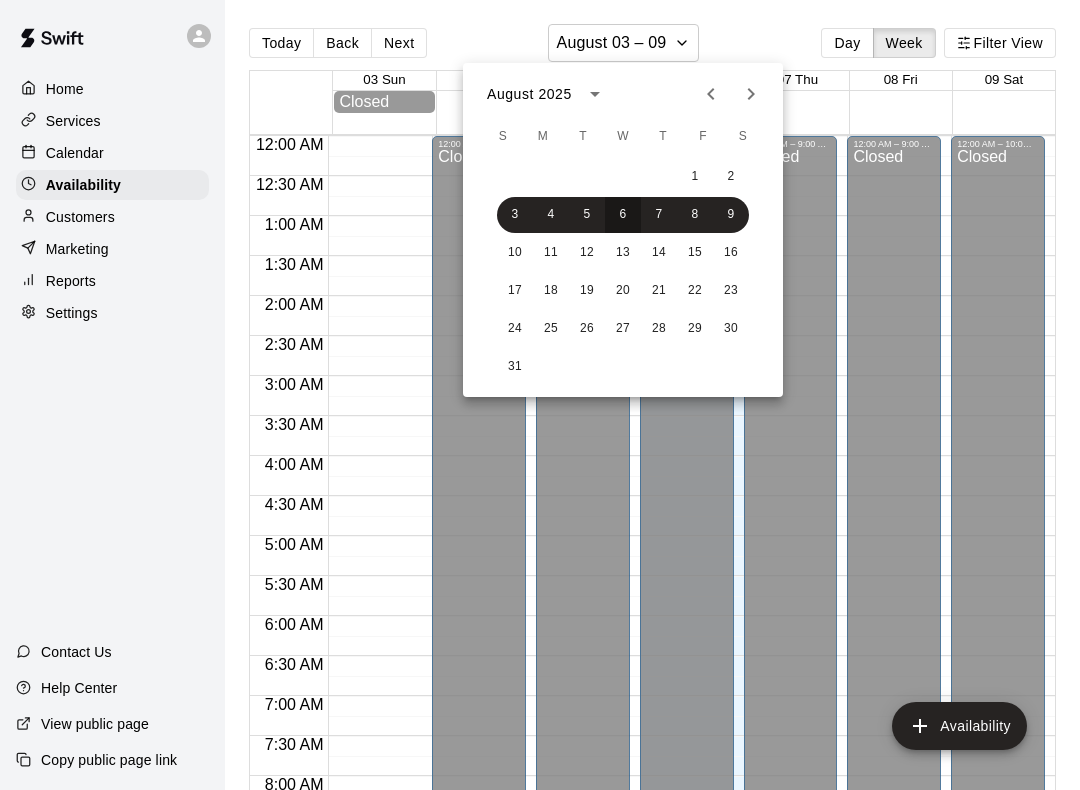 click on "6" at bounding box center [623, 215] 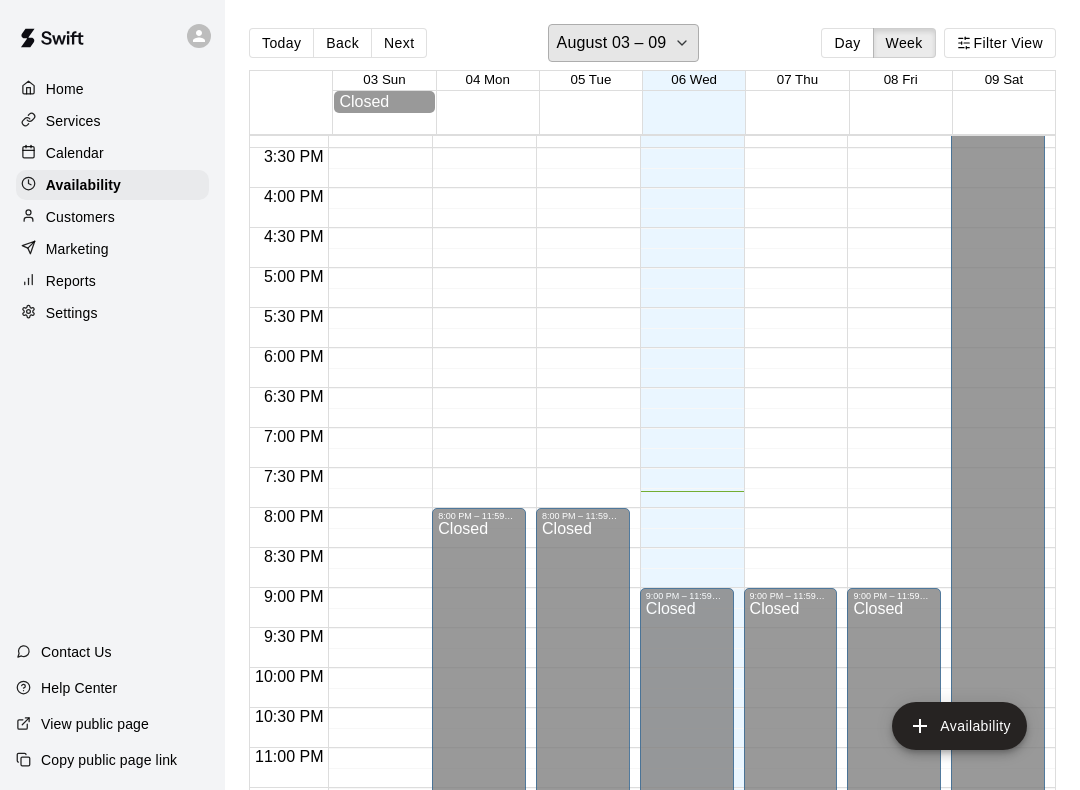 scroll, scrollTop: 1226, scrollLeft: 0, axis: vertical 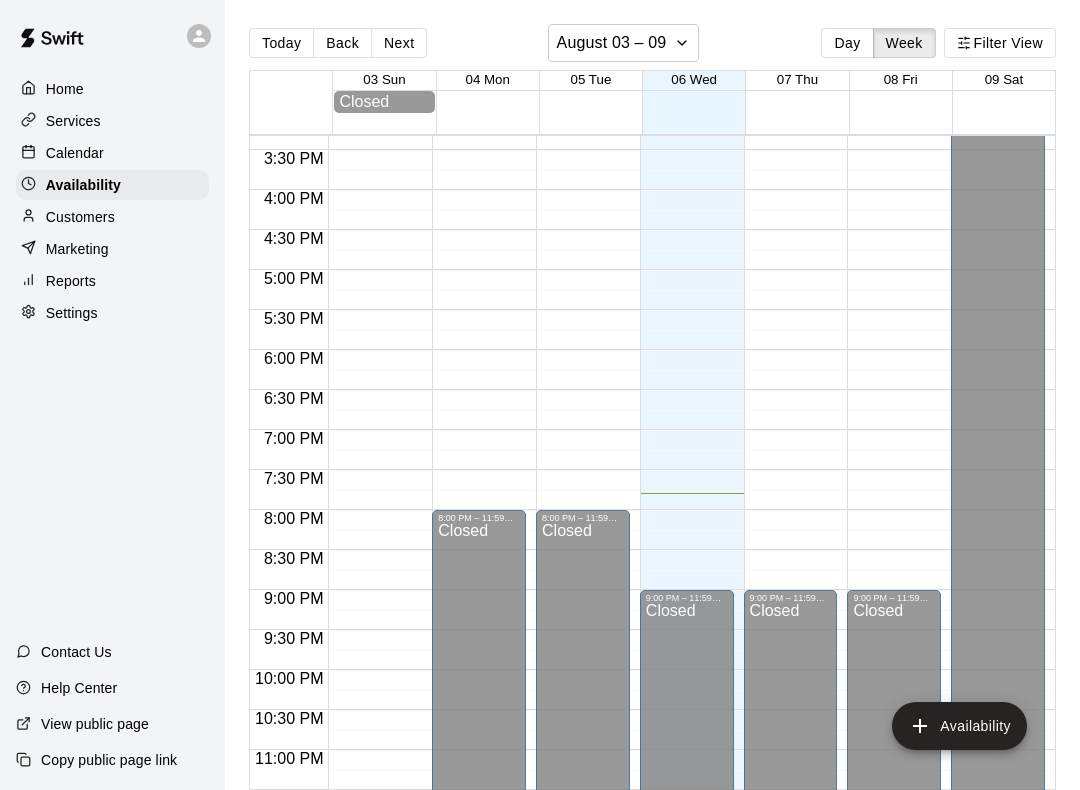 click on "Closed" at bounding box center [687, 719] 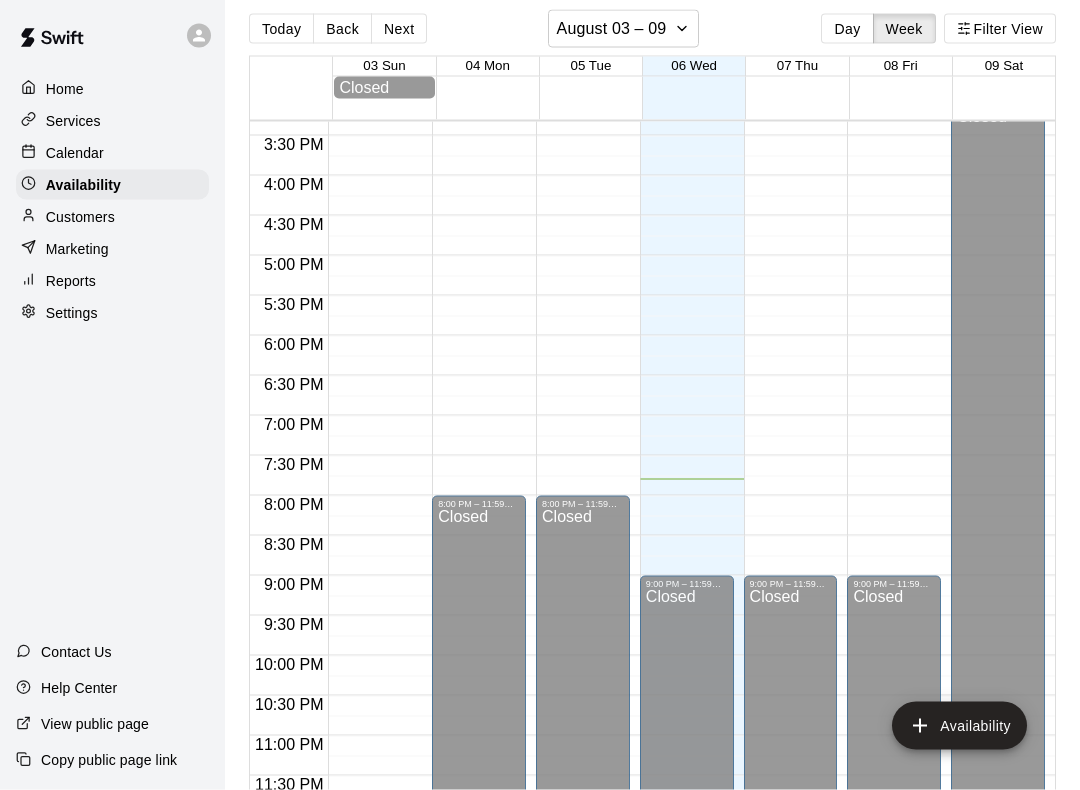 scroll, scrollTop: 52, scrollLeft: 0, axis: vertical 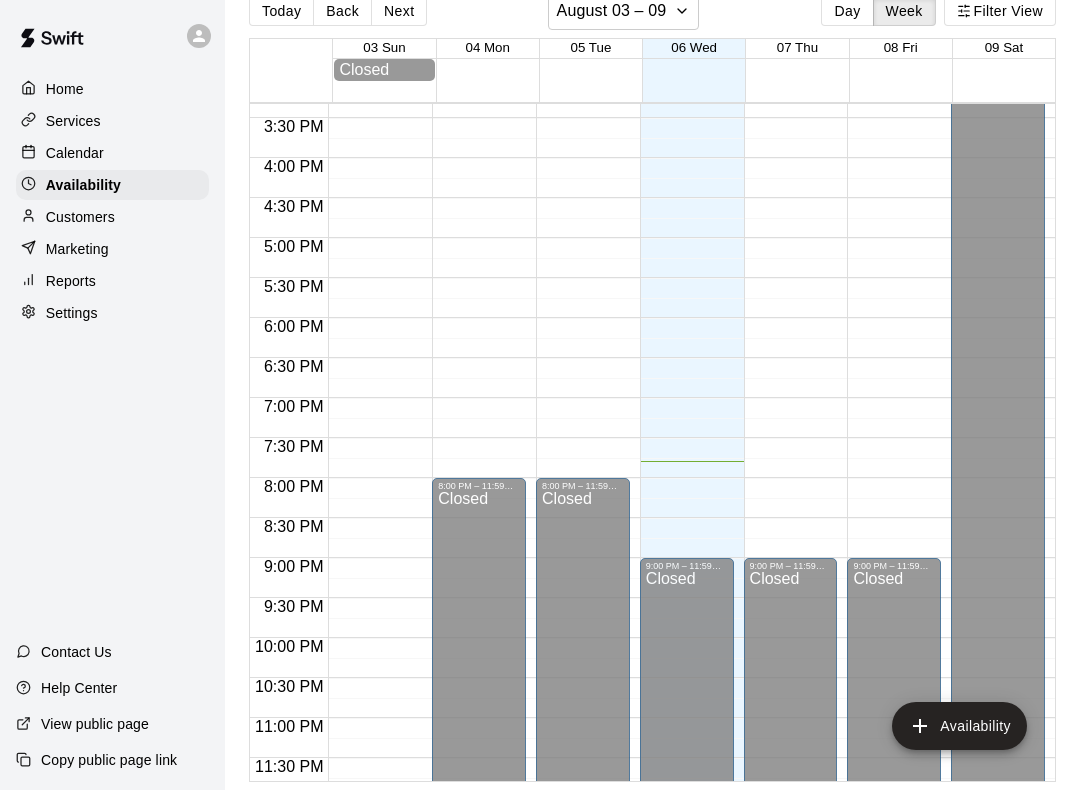 click on "Closed" at bounding box center (687, 687) 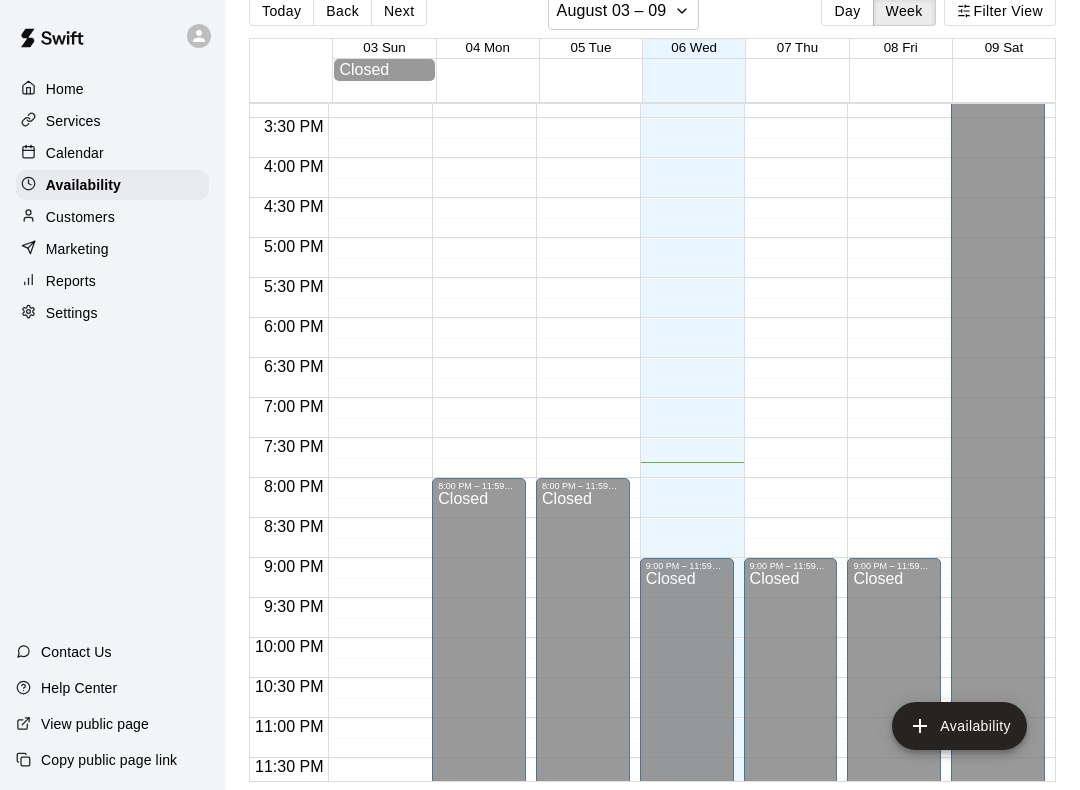 click on "9:00 PM – 11:59 PM" at bounding box center (687, 566) 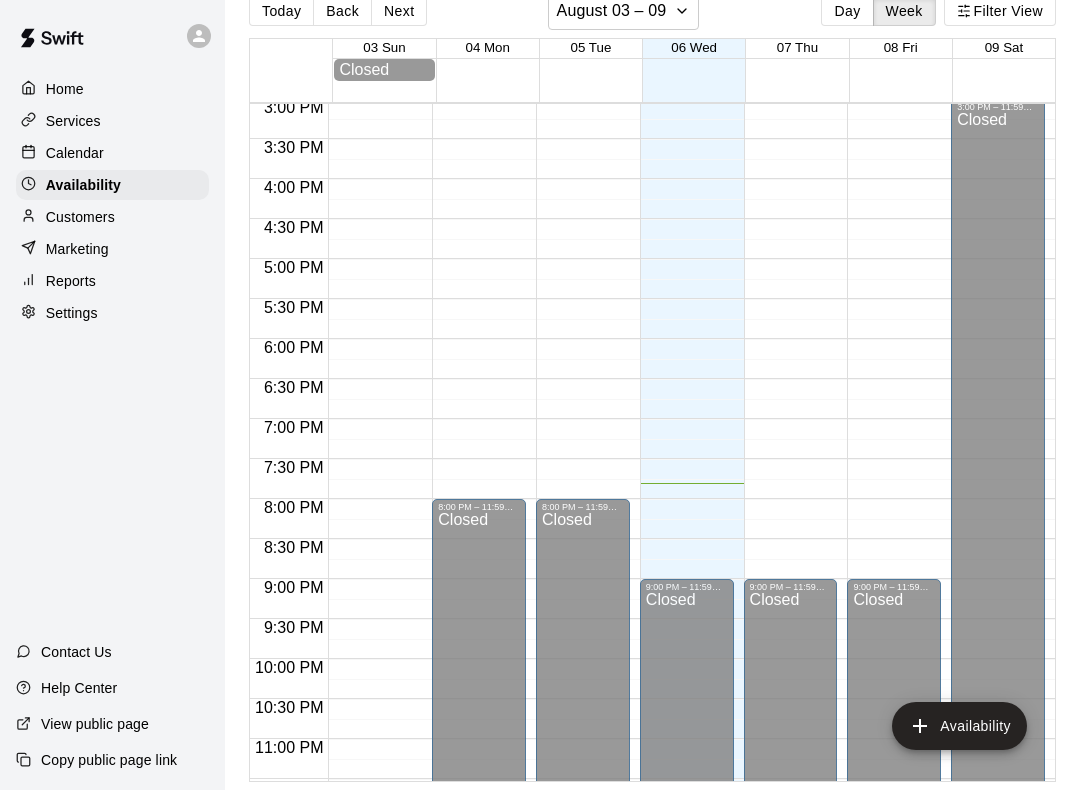 scroll, scrollTop: 1204, scrollLeft: 0, axis: vertical 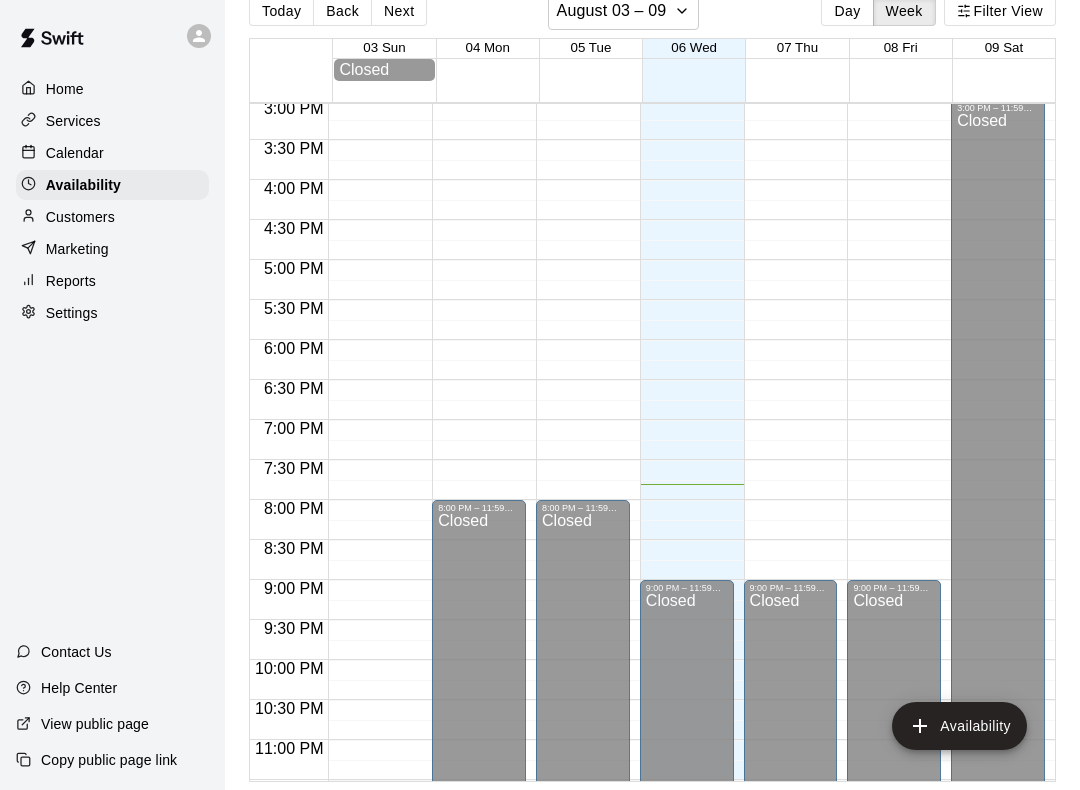 click on "Closed" at bounding box center [687, 709] 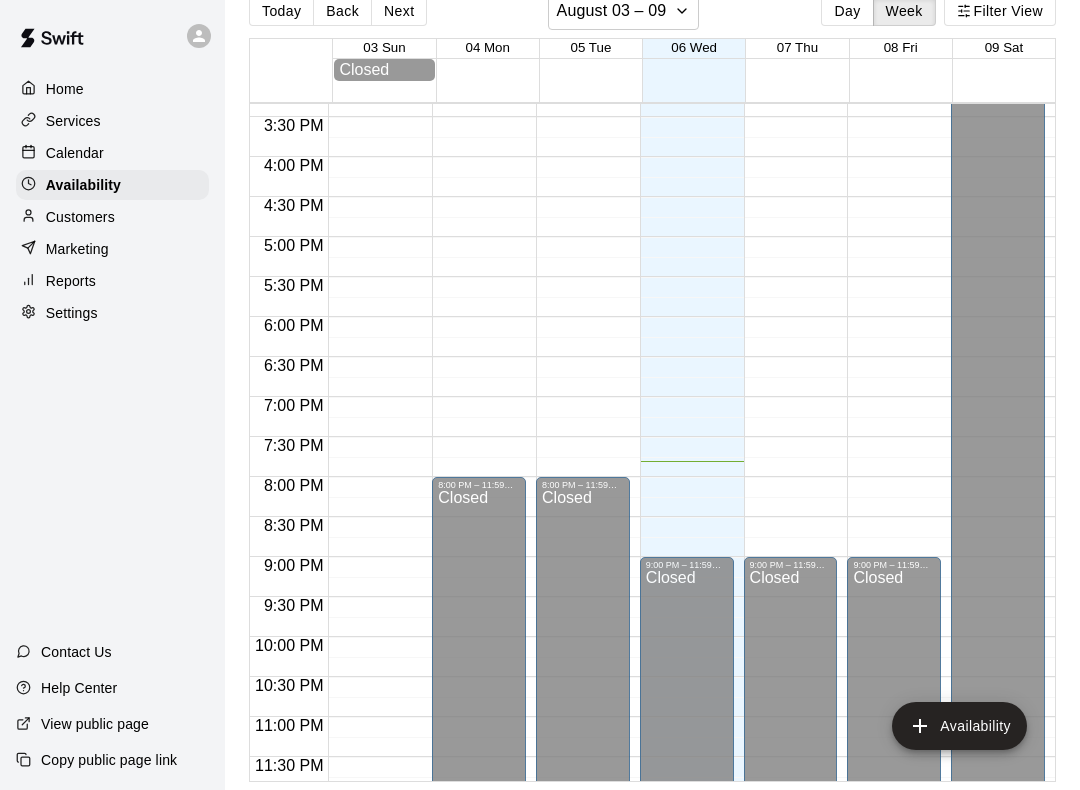 scroll, scrollTop: 1226, scrollLeft: 0, axis: vertical 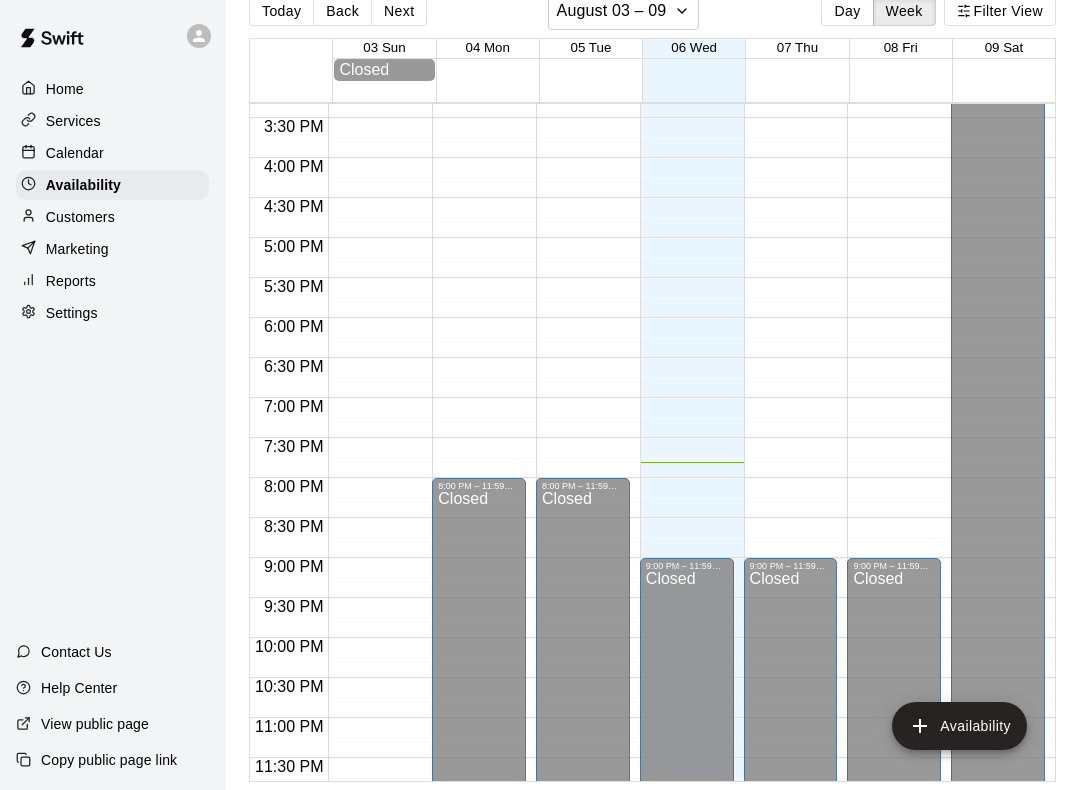 click on "Closed" at bounding box center (687, 687) 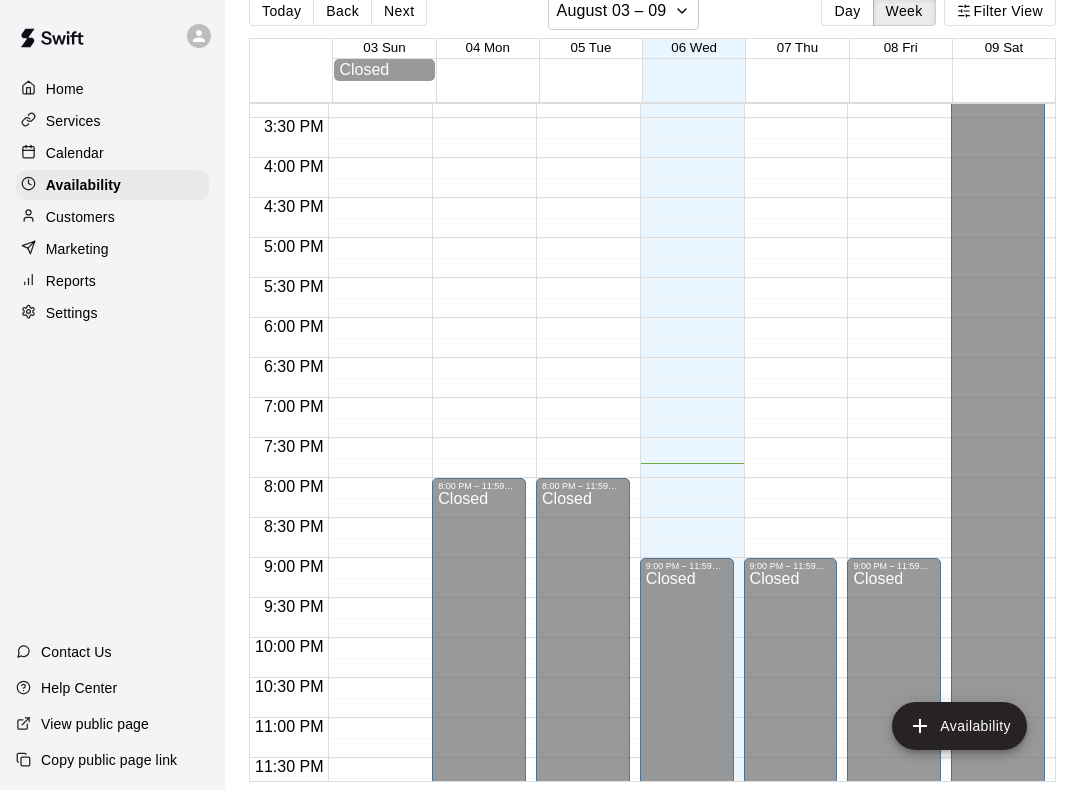 click on "Closed" at bounding box center [687, 687] 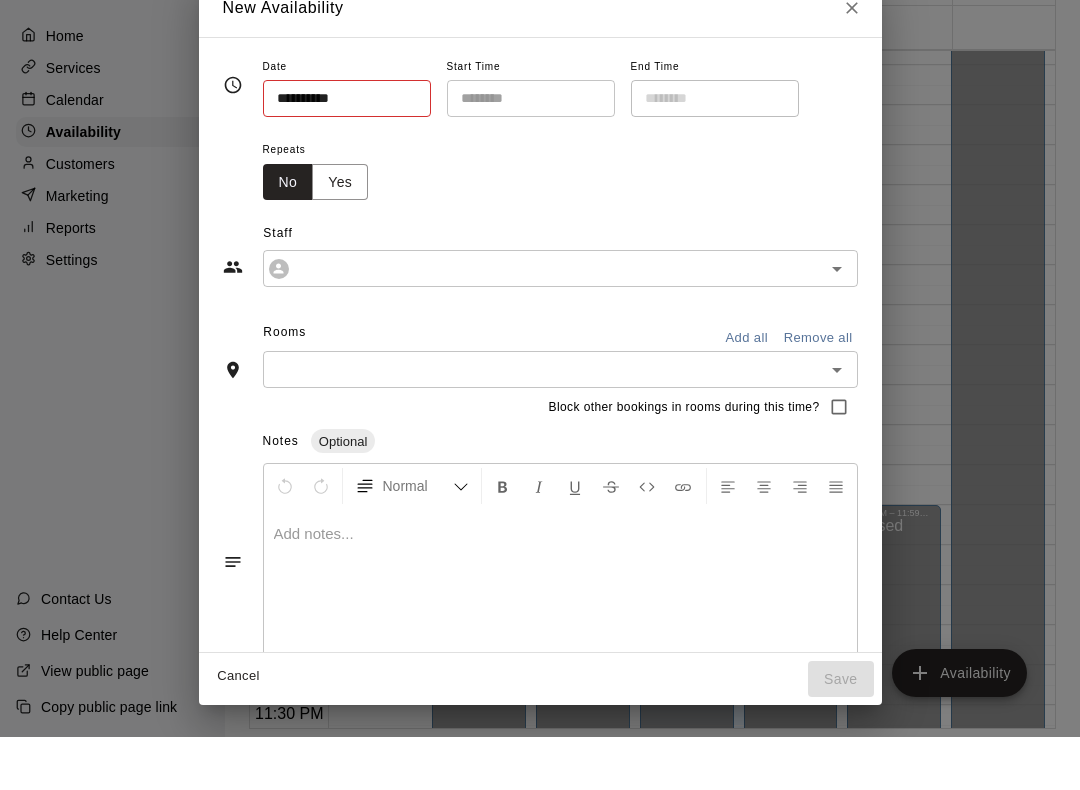 type on "**********" 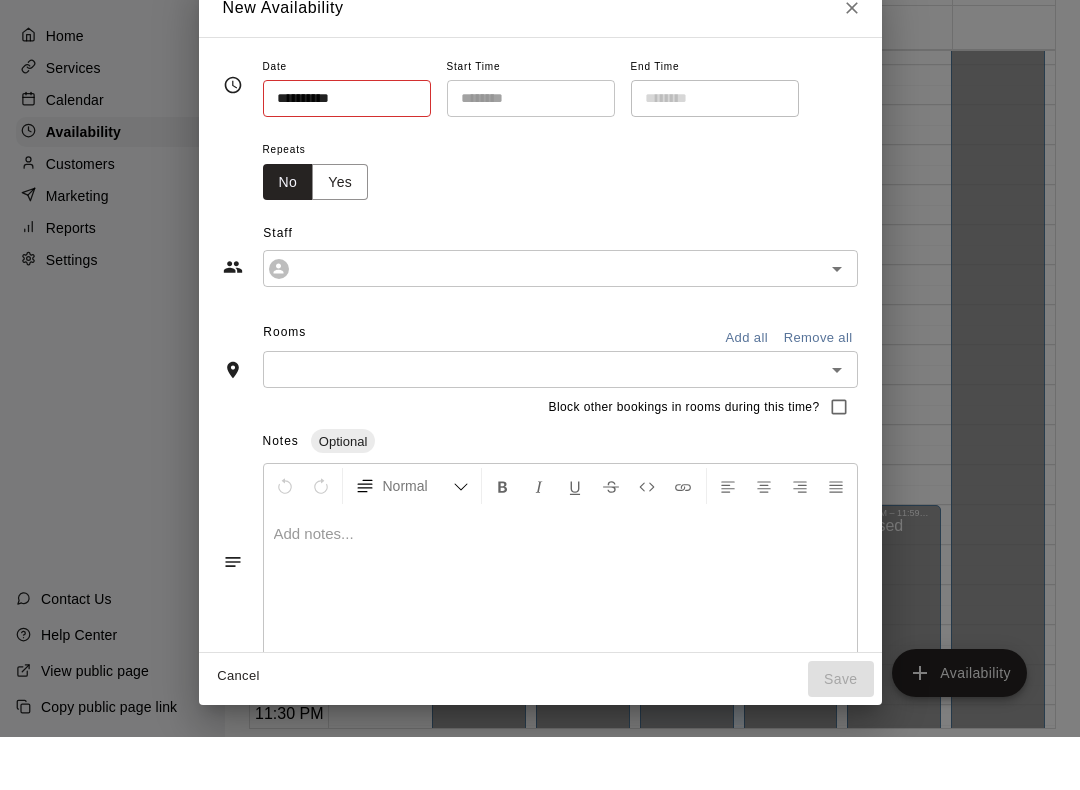 type on "********" 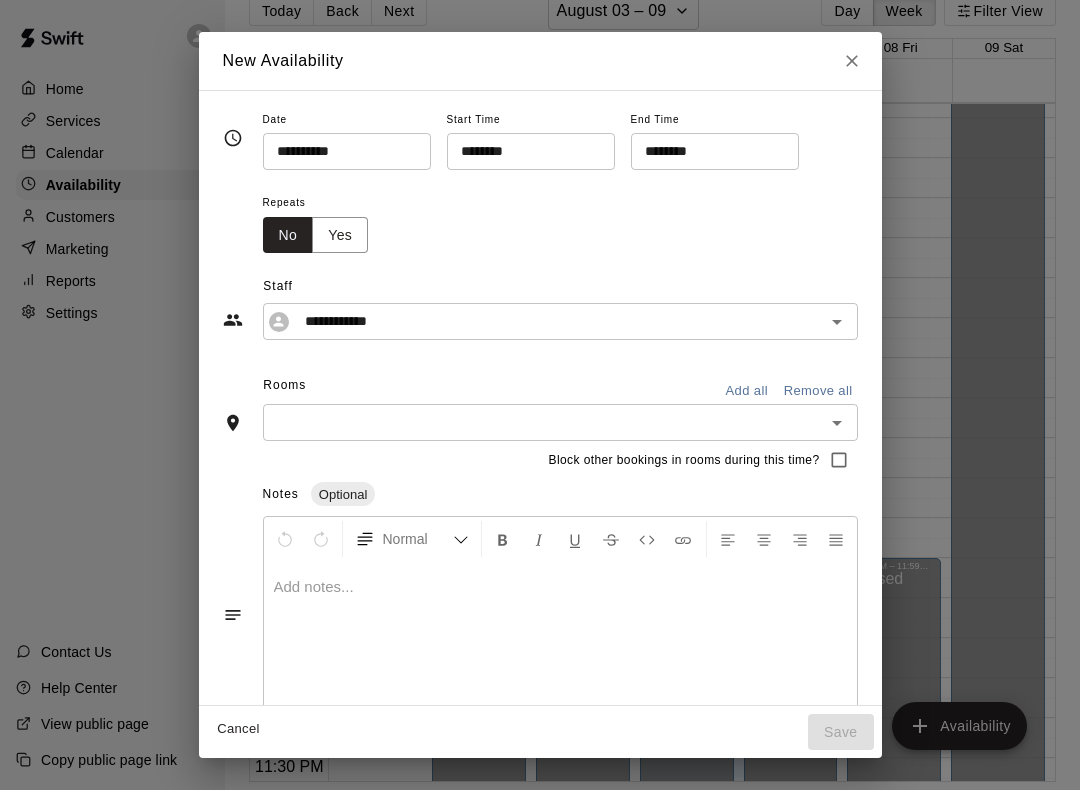 click on "New Availability" at bounding box center (540, 61) 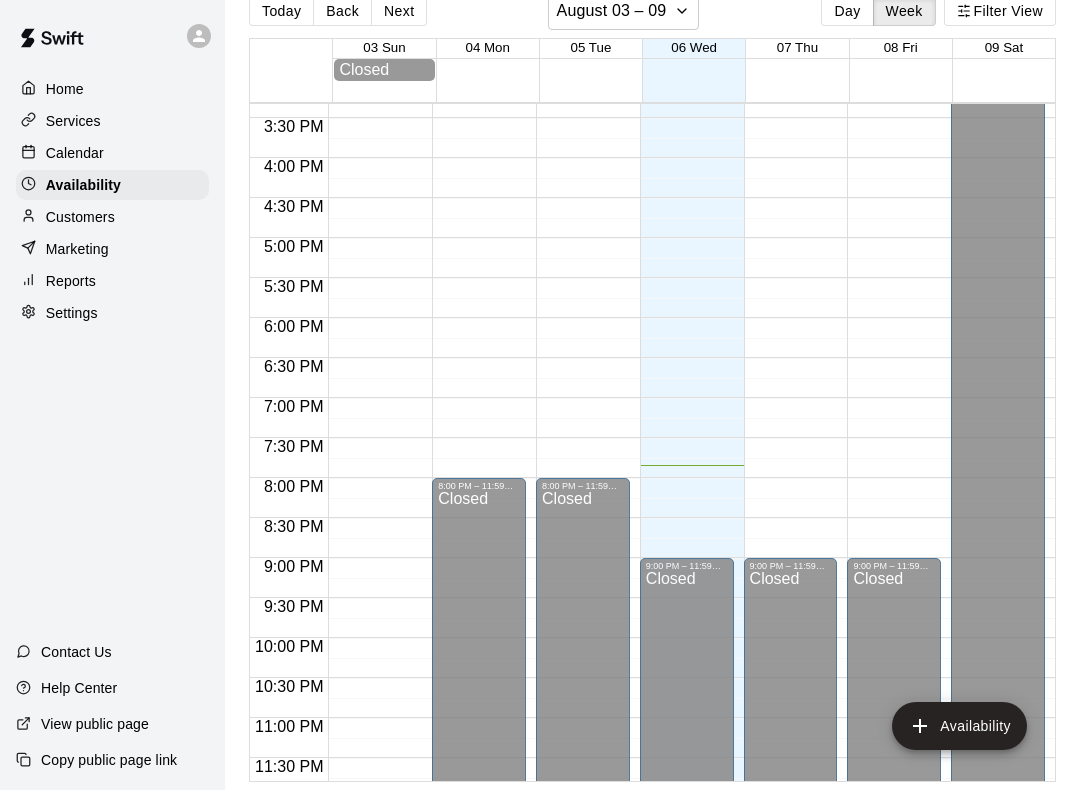 click on "Closed" at bounding box center (687, 687) 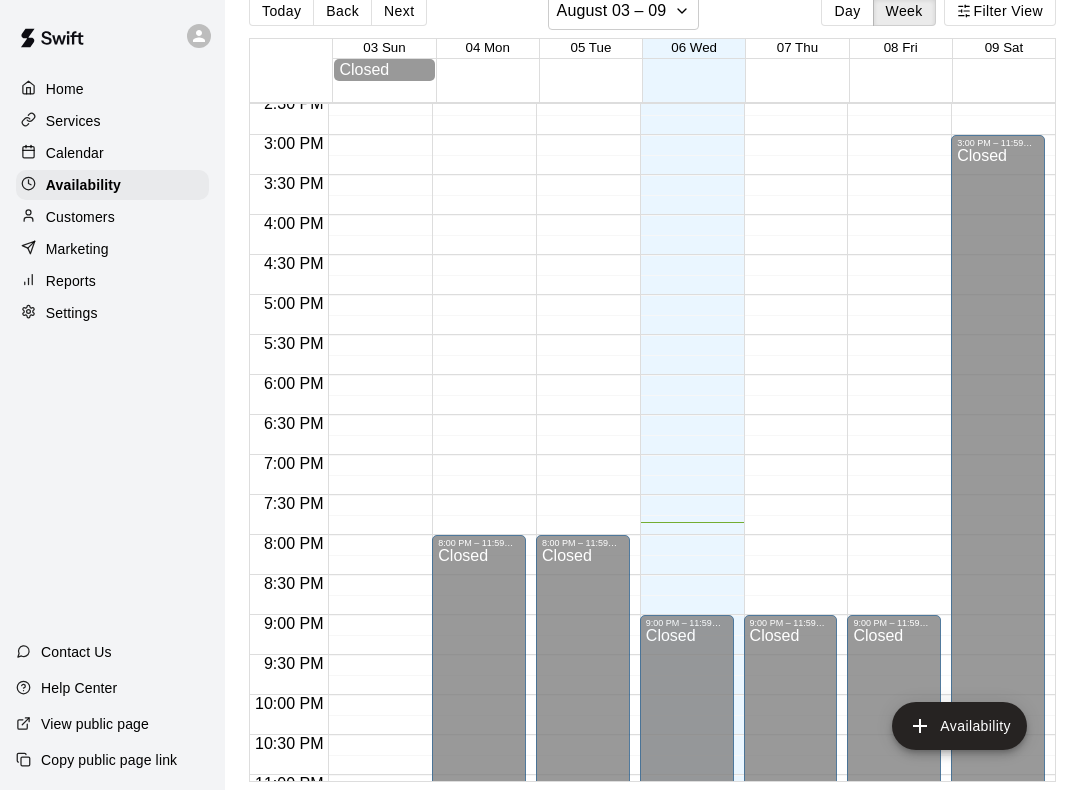 scroll, scrollTop: 1168, scrollLeft: 0, axis: vertical 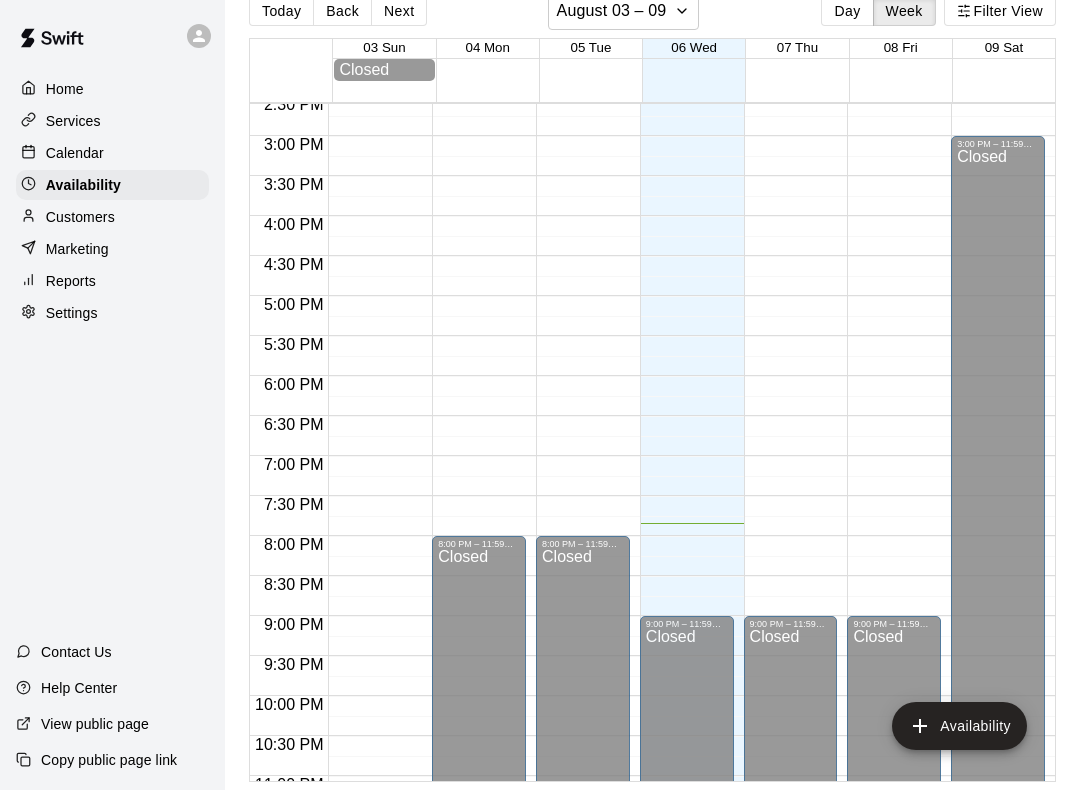 click on "Closed" at bounding box center (687, 745) 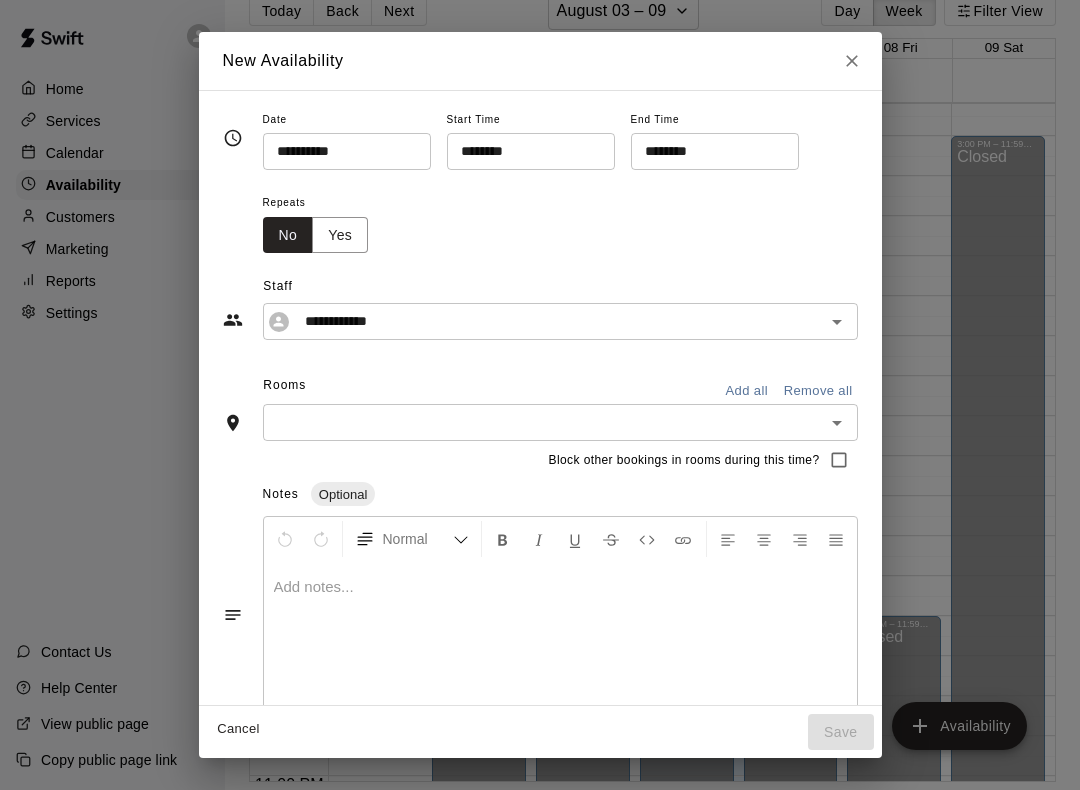 click on "********" at bounding box center [524, 151] 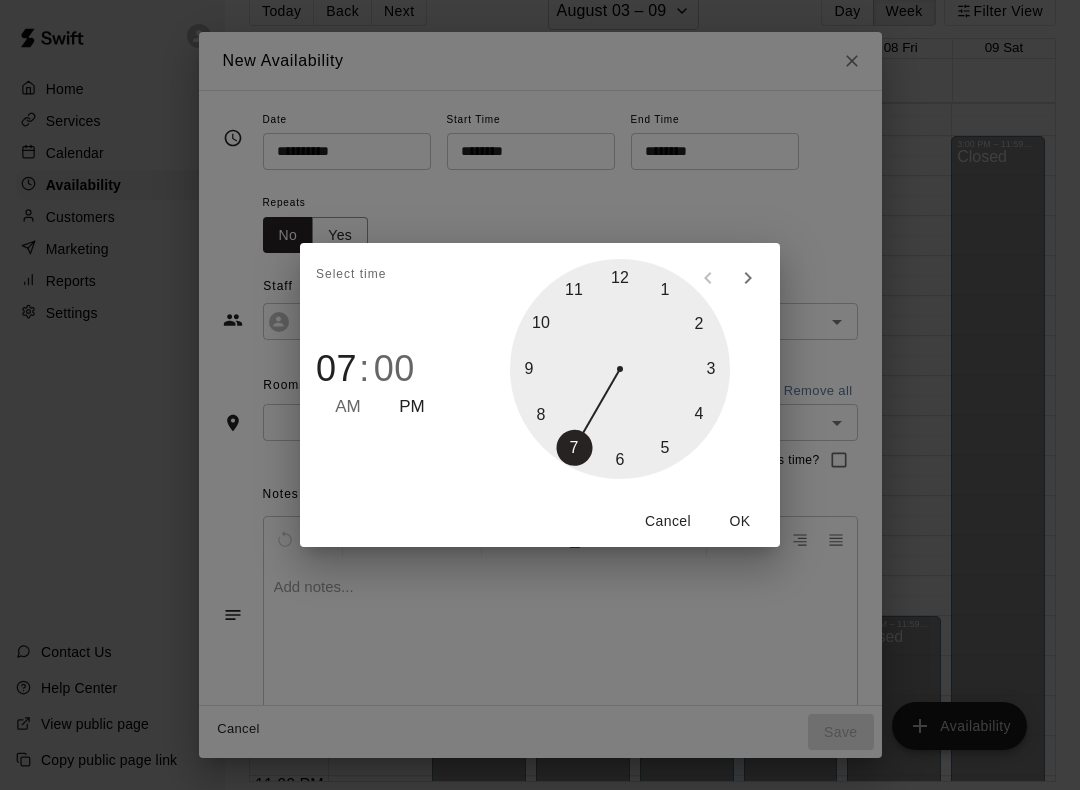 click at bounding box center (620, 369) 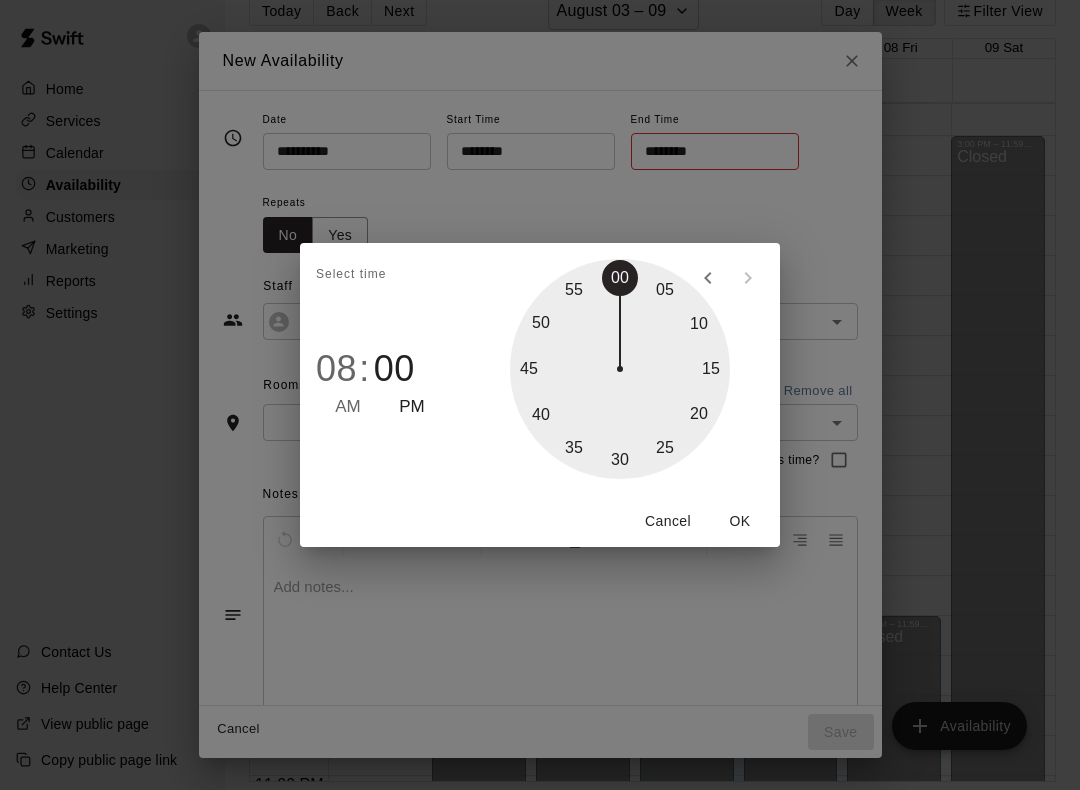 type on "********" 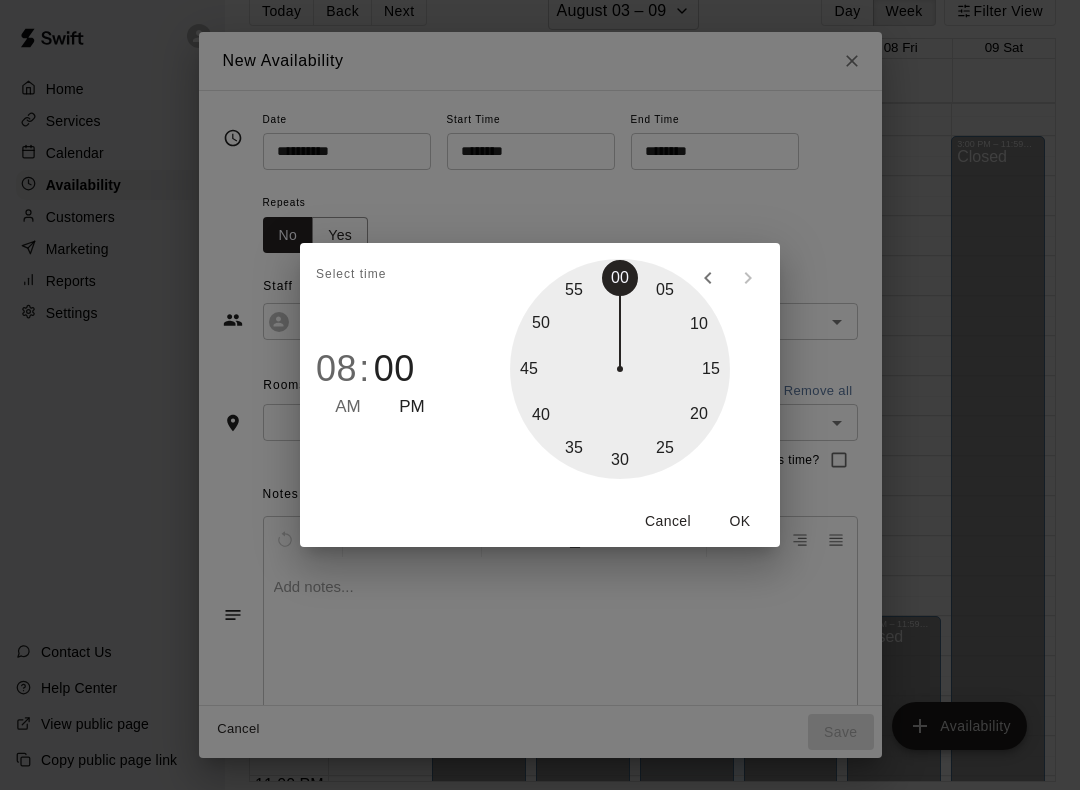 click on "OK" at bounding box center [740, 521] 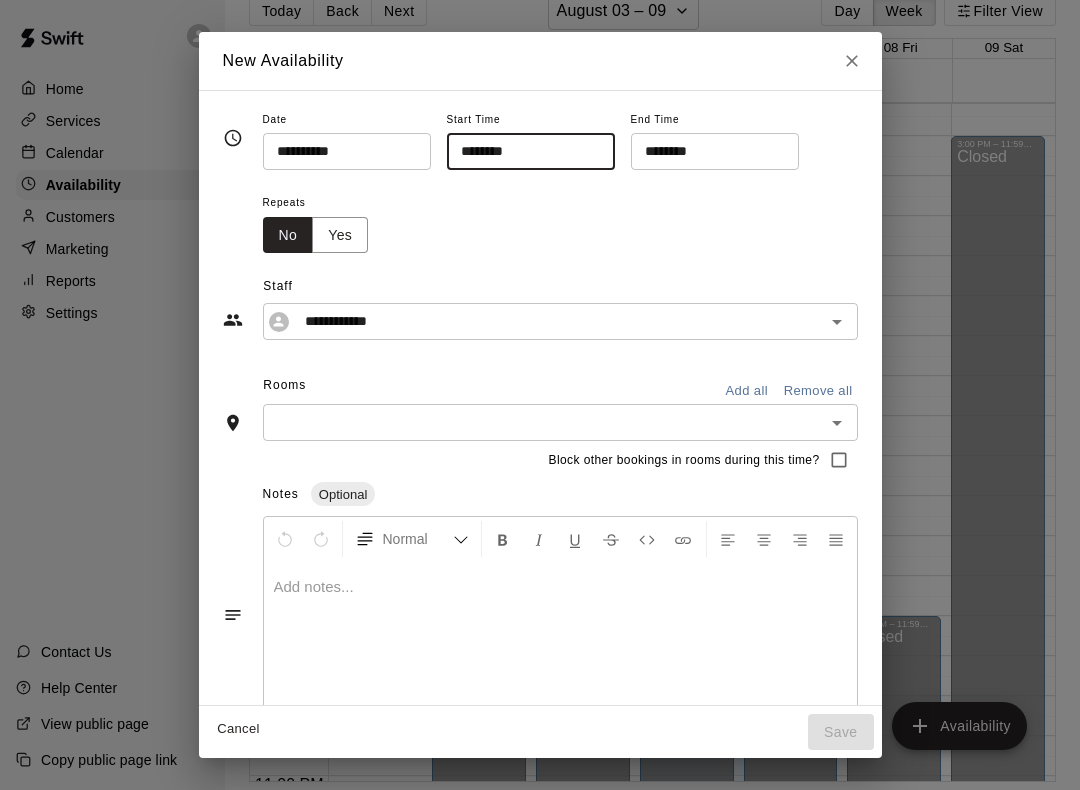 click on "********" at bounding box center (708, 151) 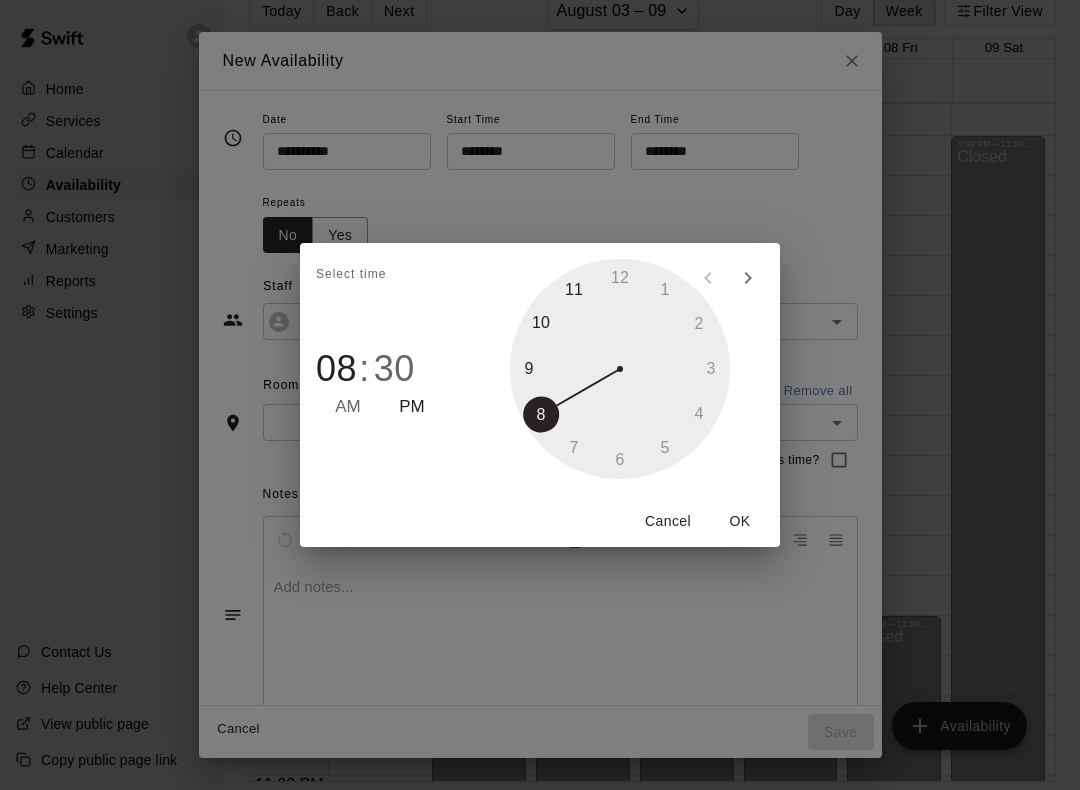 click at bounding box center [620, 369] 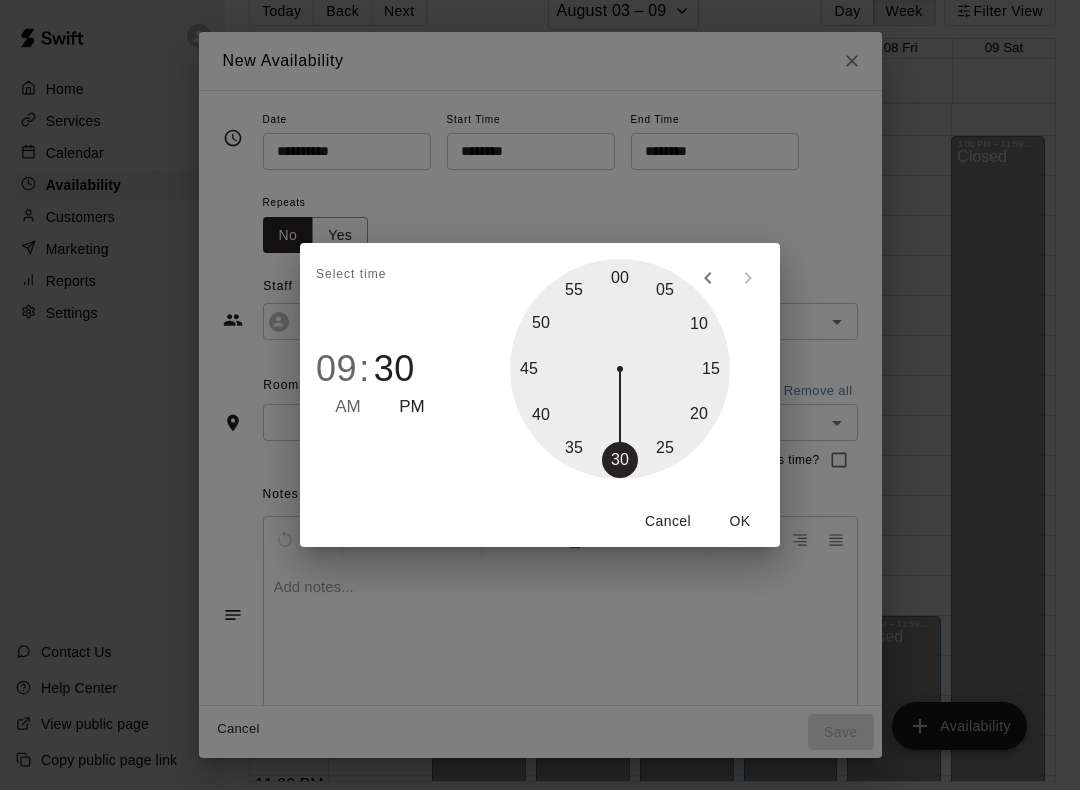 type on "********" 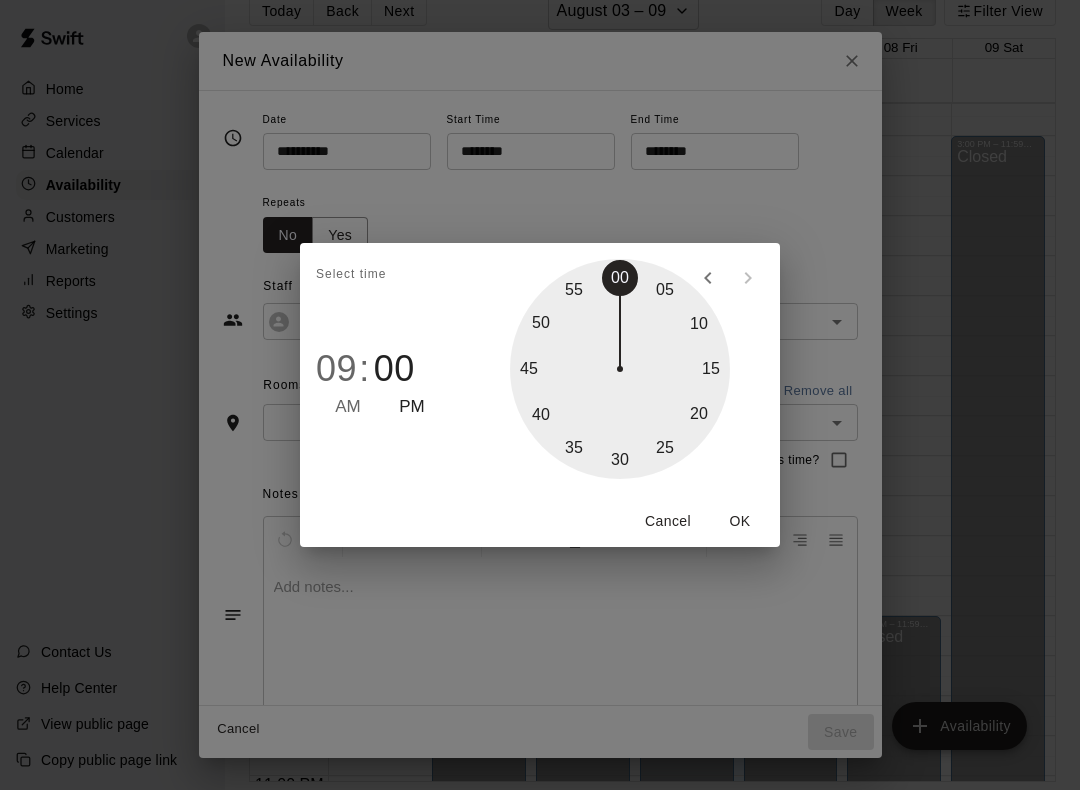 click on "OK" at bounding box center (740, 521) 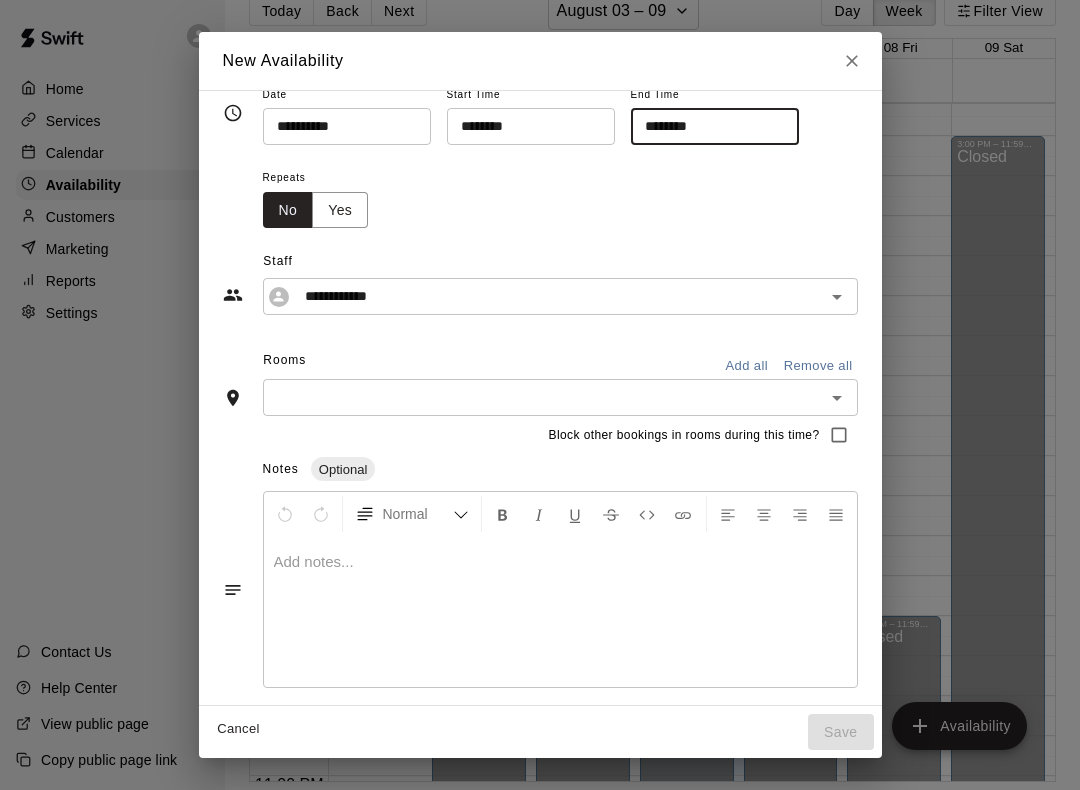 scroll, scrollTop: 24, scrollLeft: 0, axis: vertical 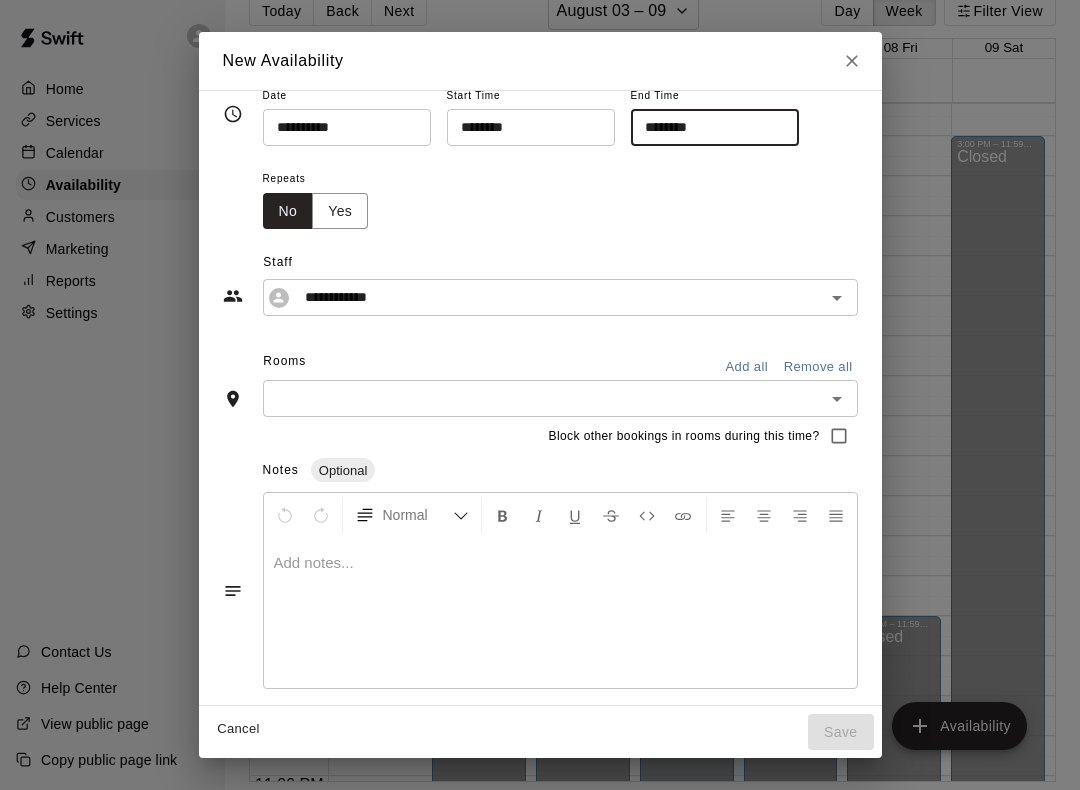 click on "**********" at bounding box center (545, 297) 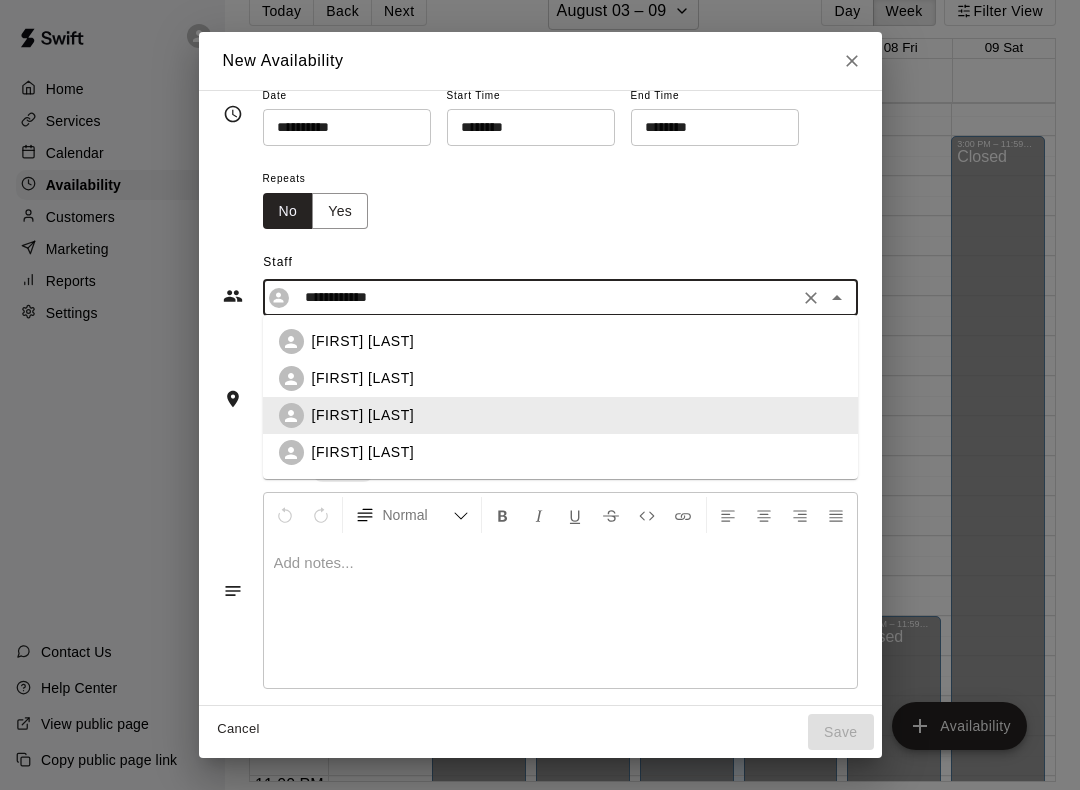 click on "Repeats No Yes" at bounding box center [560, 197] 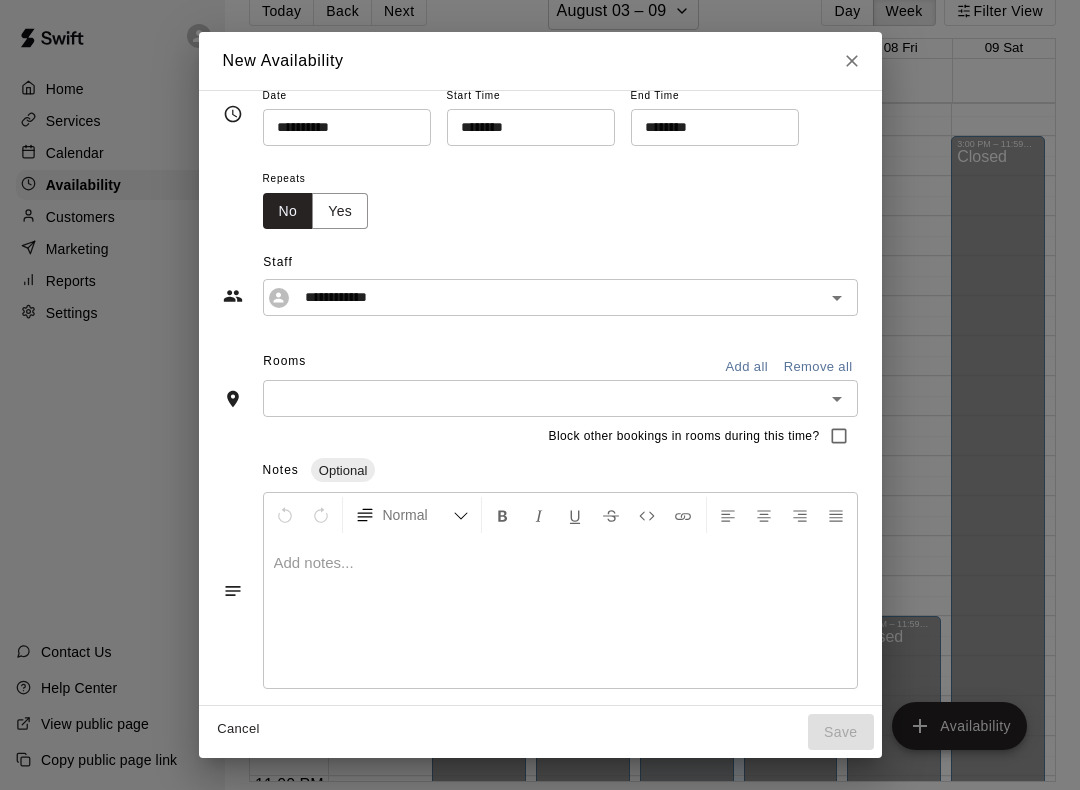 click at bounding box center [544, 398] 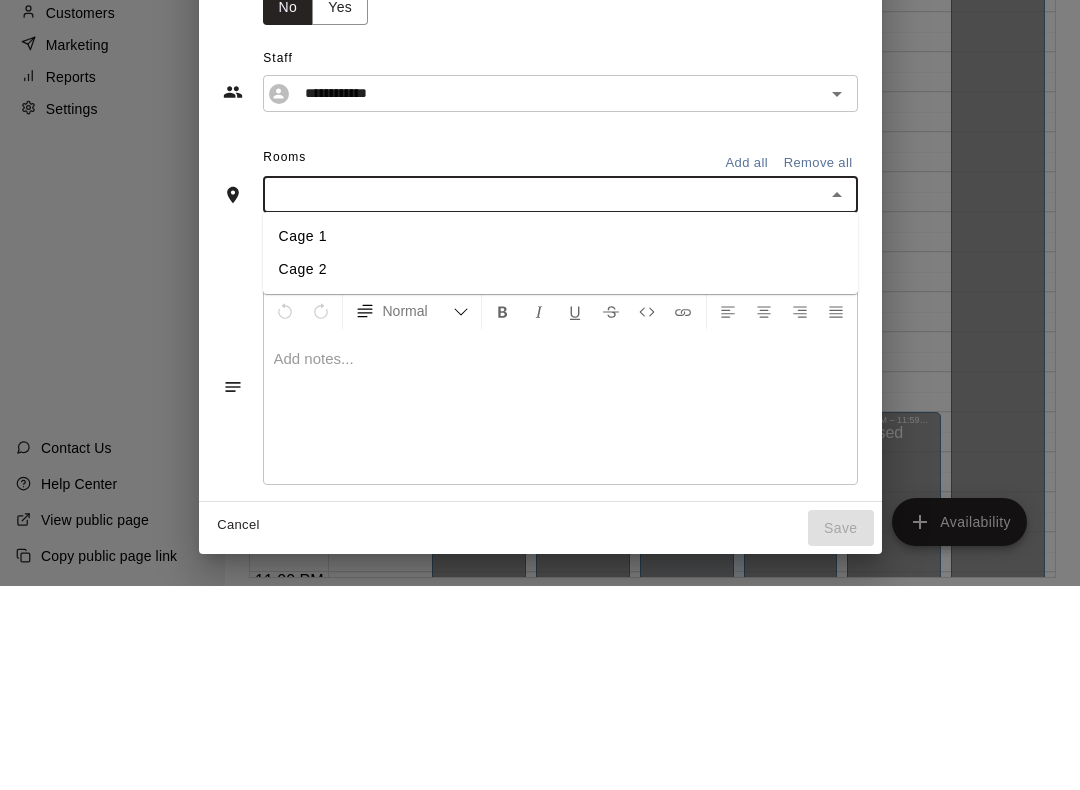 click on "Cage 1" at bounding box center (560, 440) 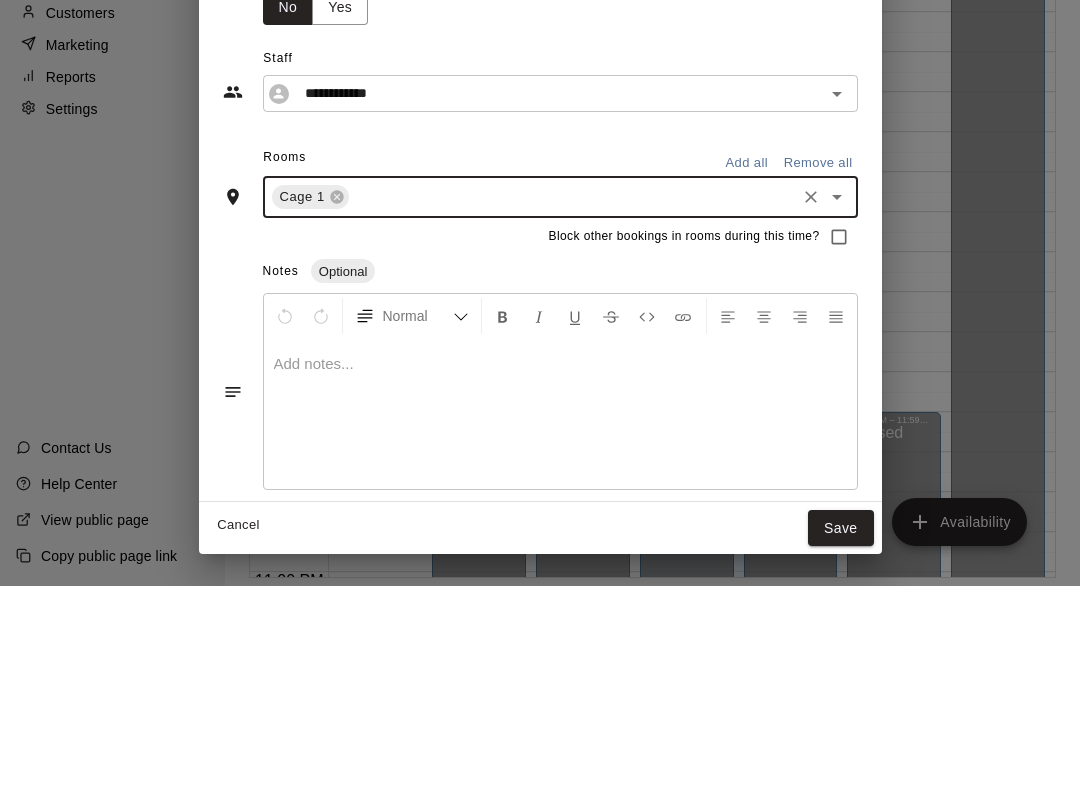 click on "Notes Optional" at bounding box center [560, 476] 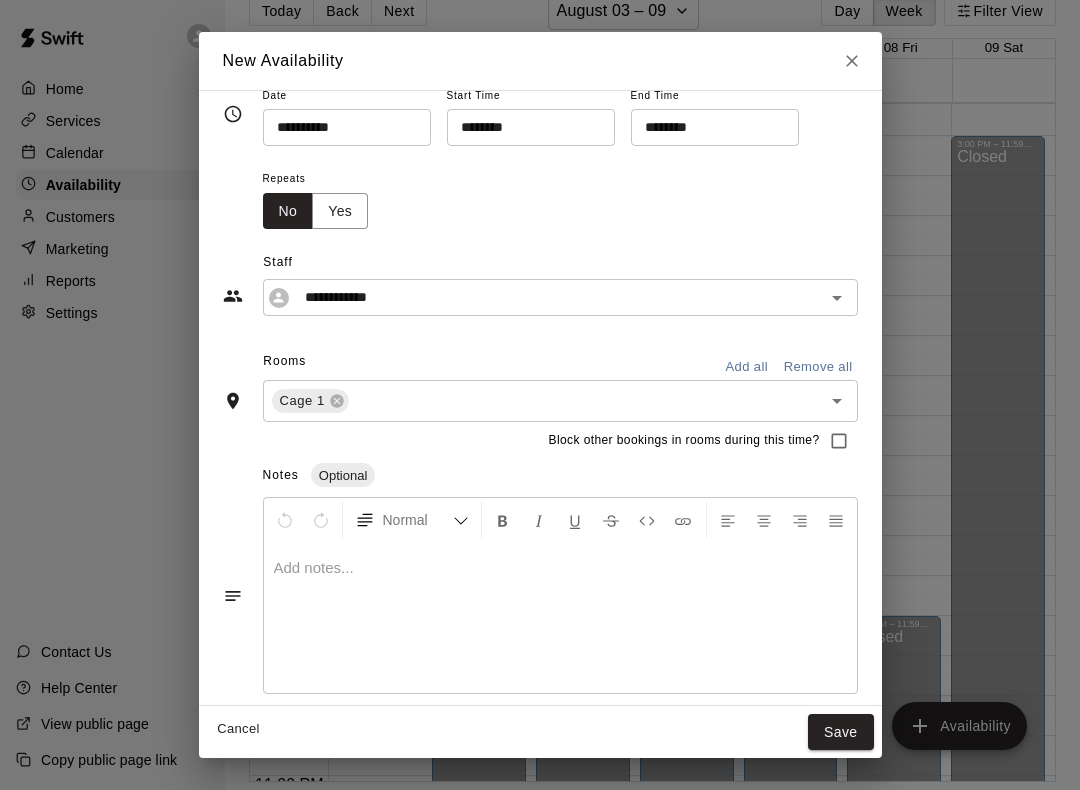 click at bounding box center [572, 401] 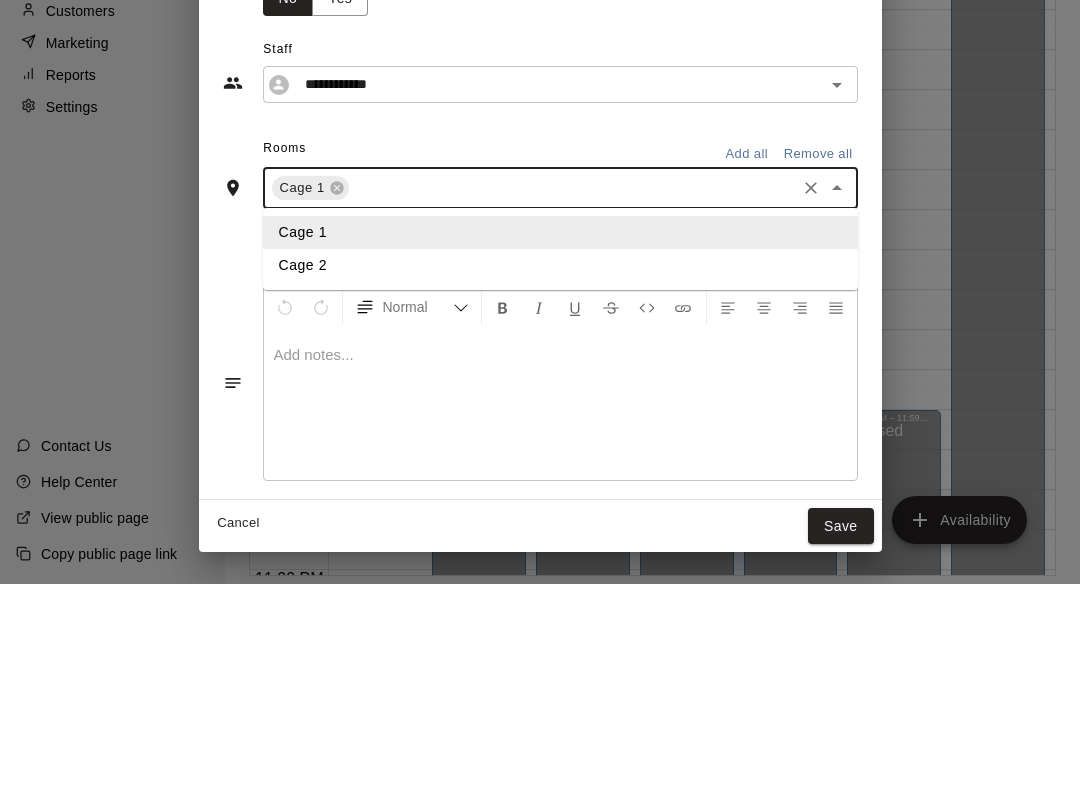 scroll, scrollTop: 29, scrollLeft: 0, axis: vertical 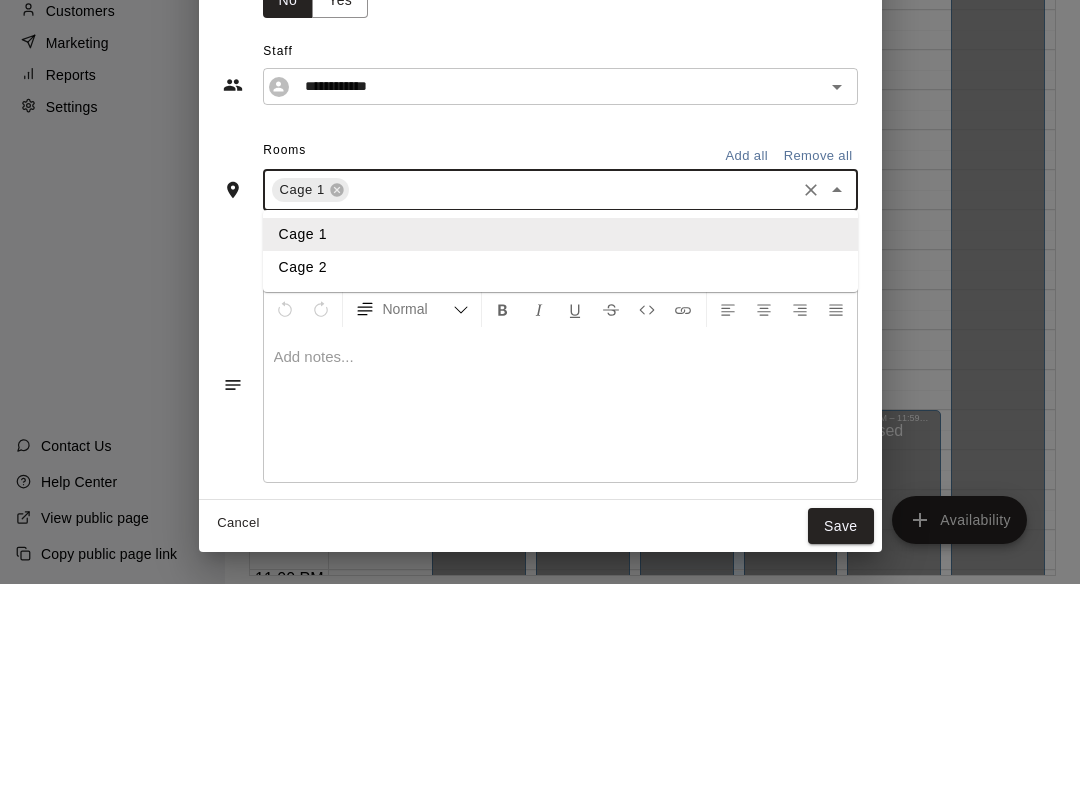click on "Cage 2" at bounding box center (560, 473) 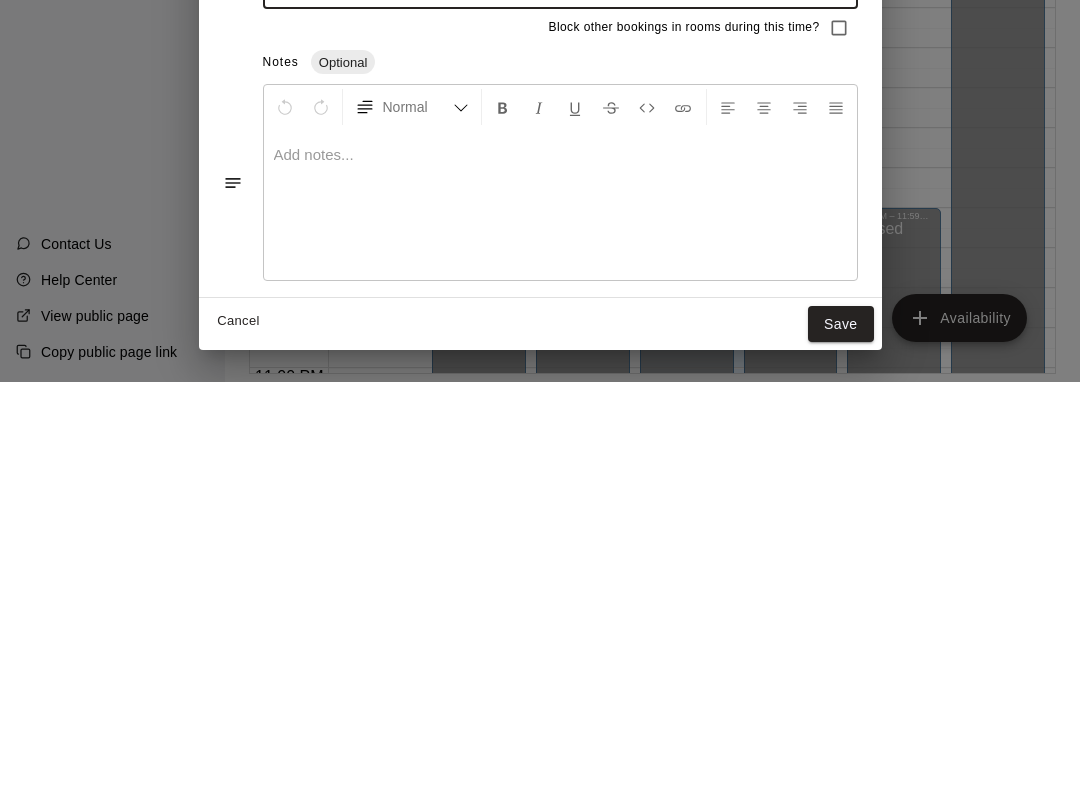 click on "Save" at bounding box center (841, 732) 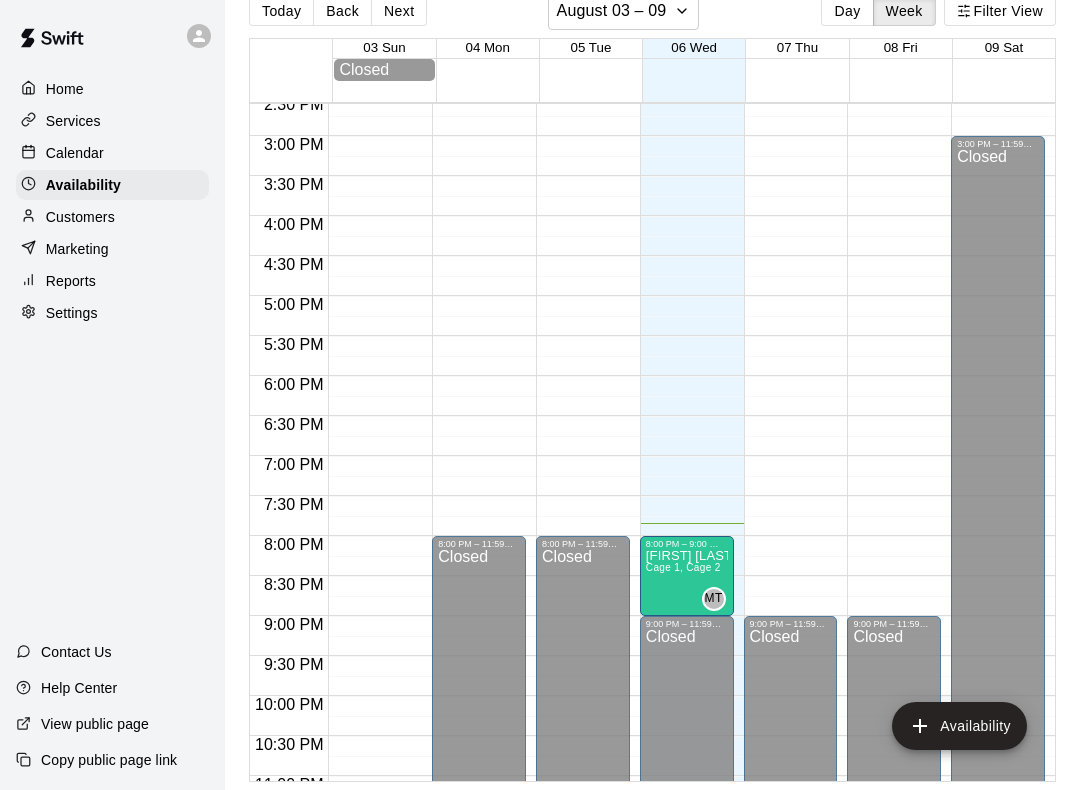 click on "[FIRST] [LAST] Cage 1, Cage 2" at bounding box center [687, 944] 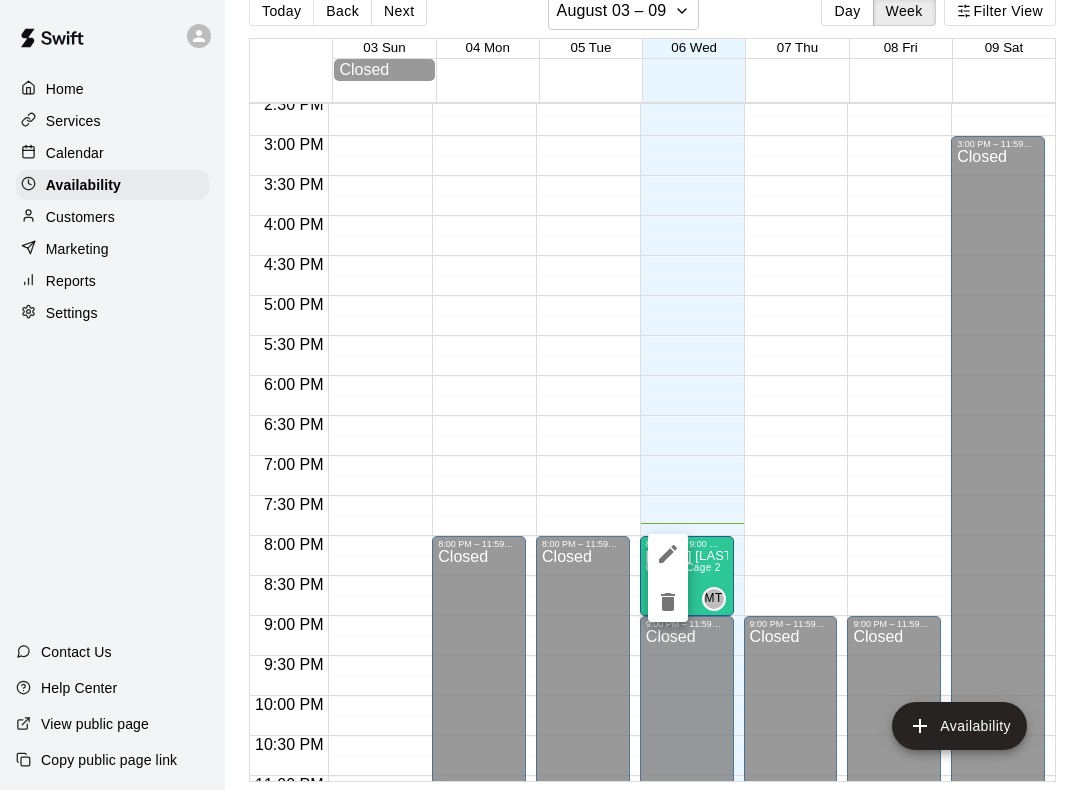 click 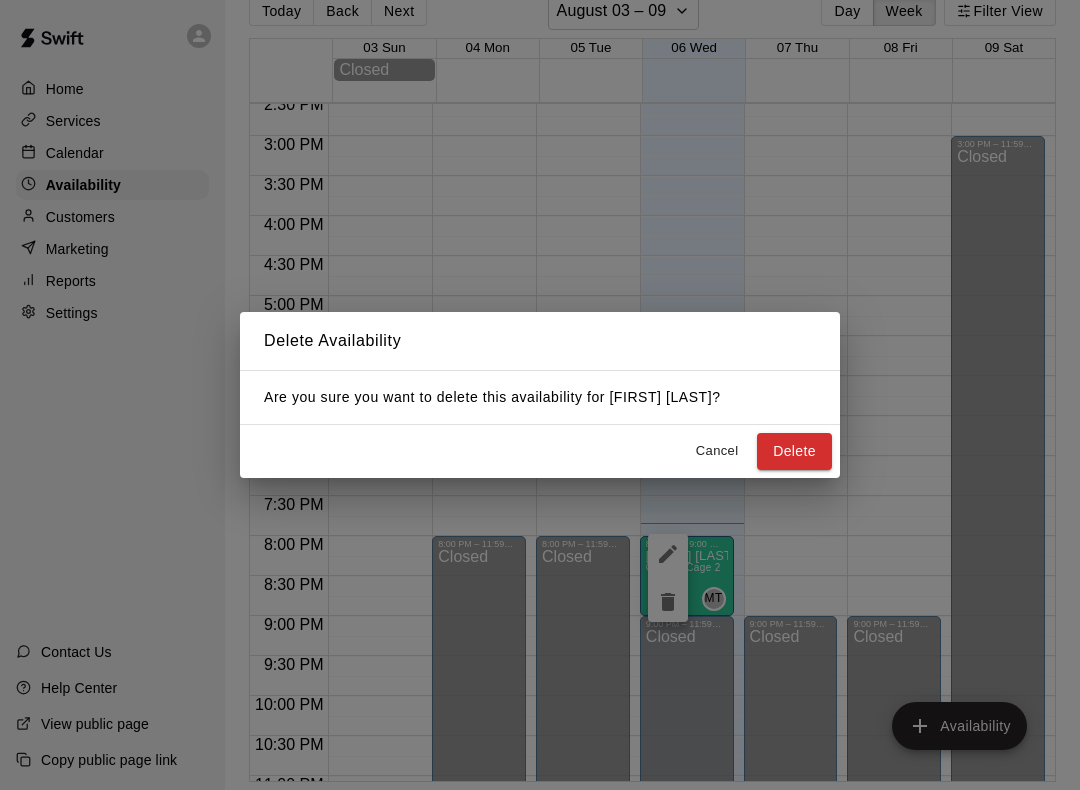 click on "Delete" at bounding box center [794, 451] 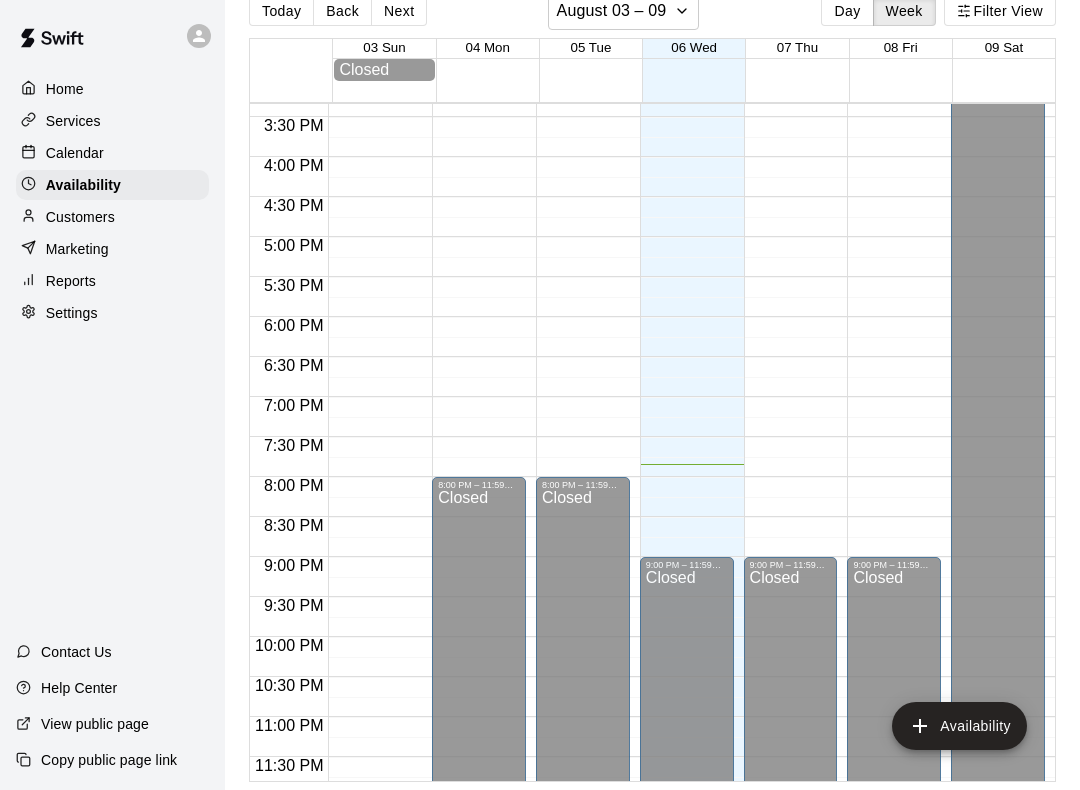 scroll, scrollTop: 1226, scrollLeft: 0, axis: vertical 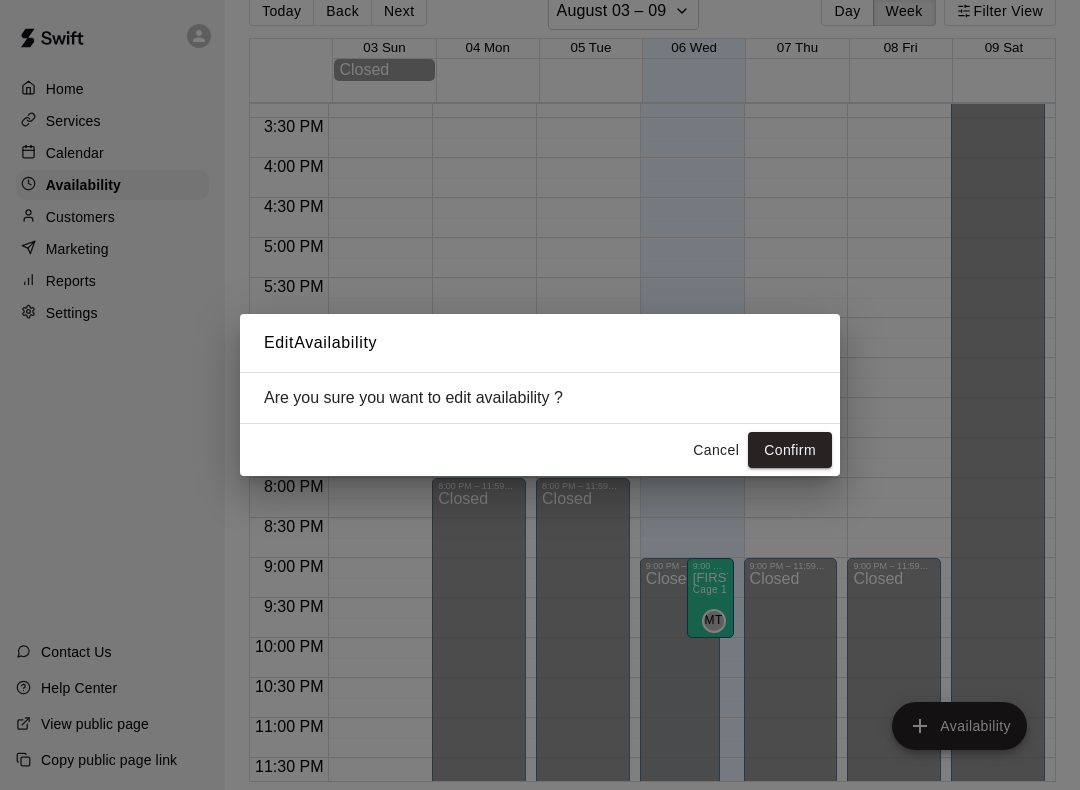 click on "Cancel" at bounding box center [716, 450] 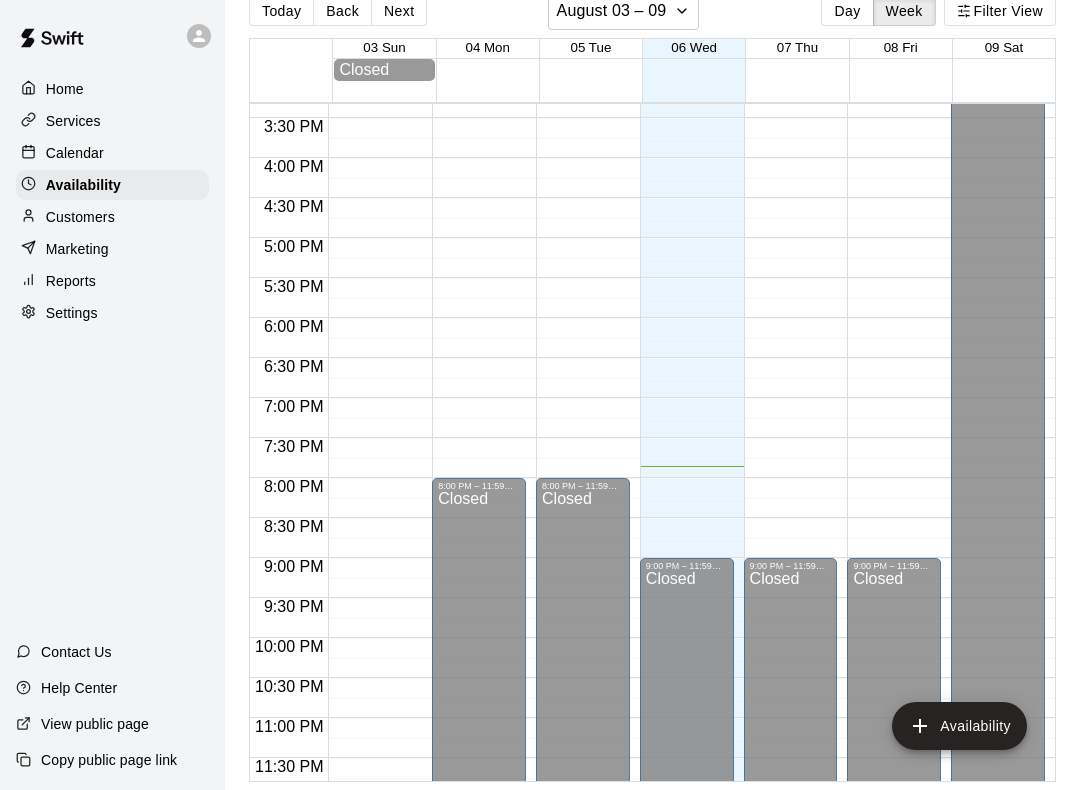 click on "Availability" at bounding box center (83, 185) 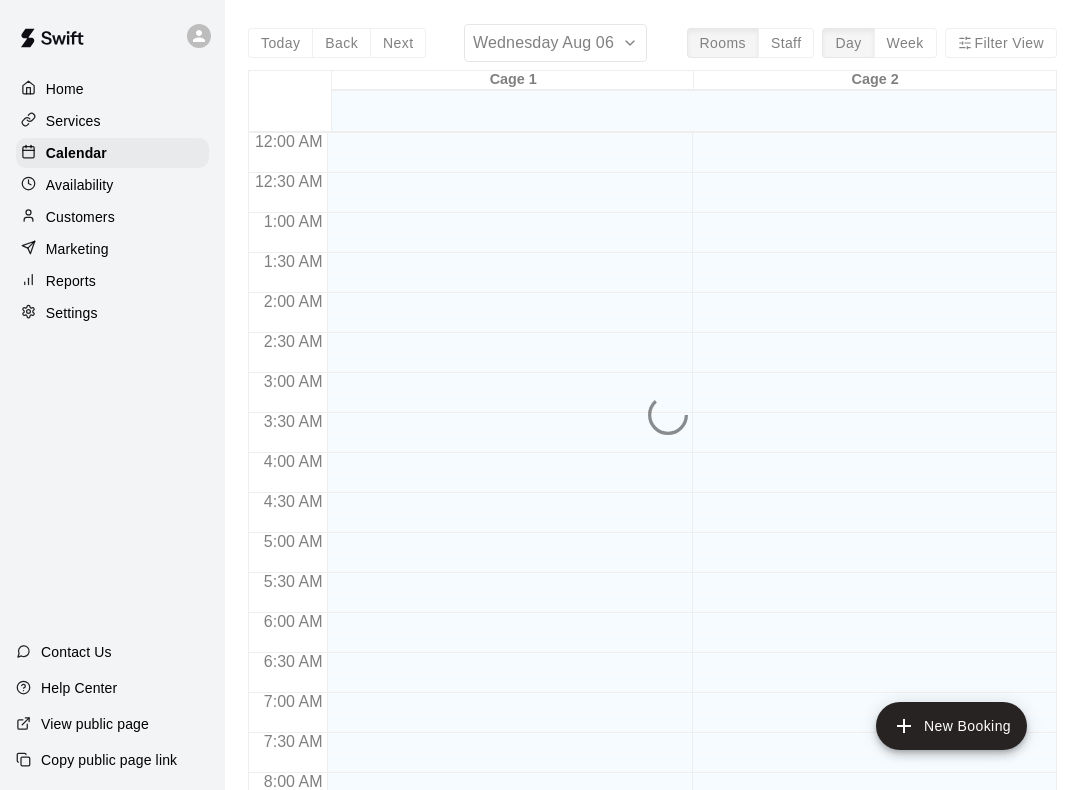 click on "Calendar" at bounding box center (112, 153) 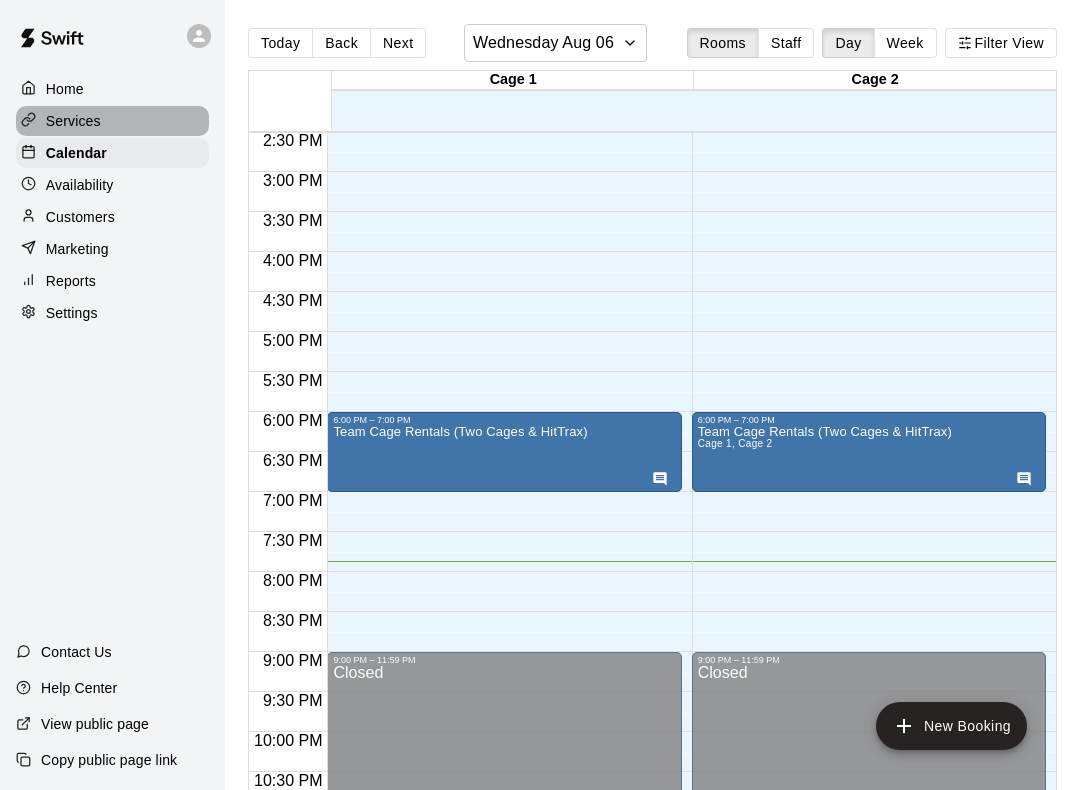 click on "Services" at bounding box center (73, 121) 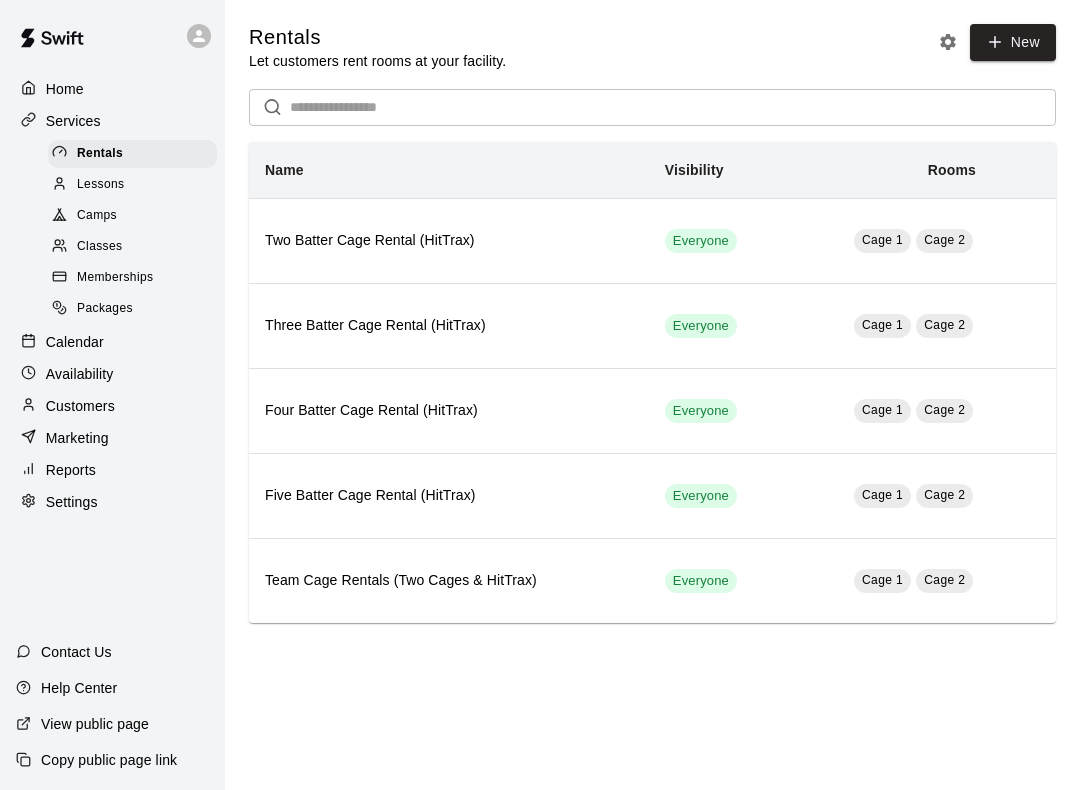 click on "Availability" at bounding box center [80, 374] 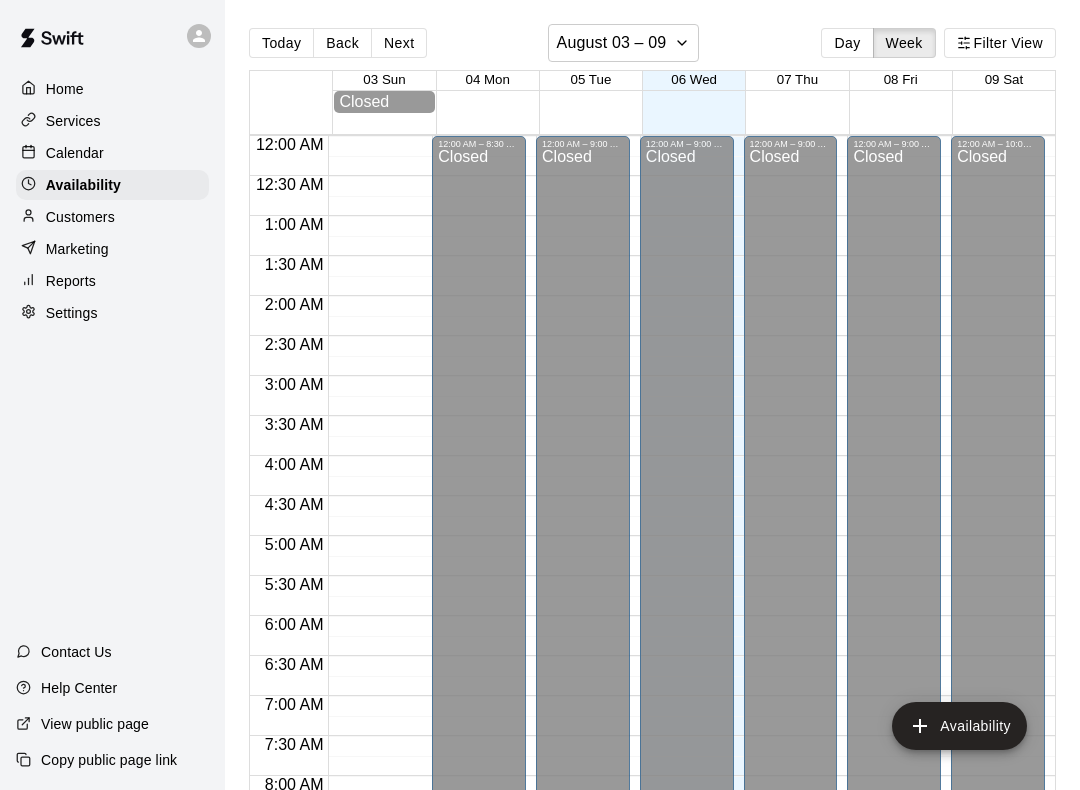 scroll, scrollTop: 1221, scrollLeft: 0, axis: vertical 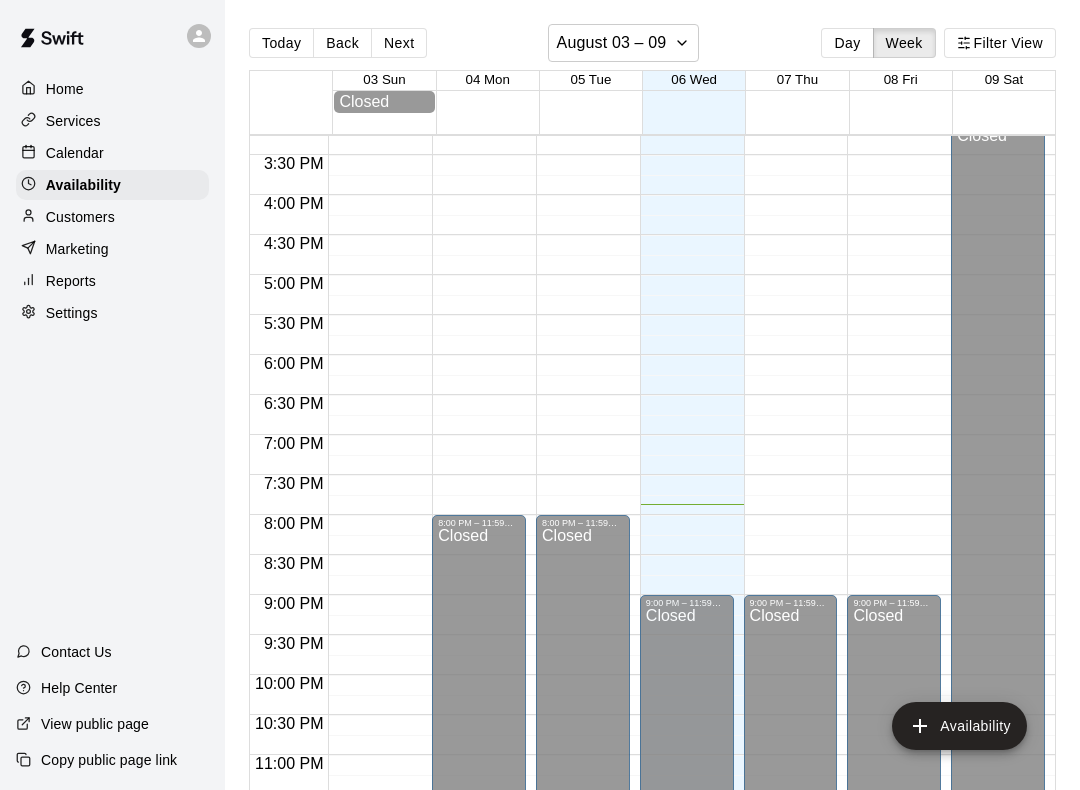 click on "12:00 AM – 9:00 AM Closed 9:00 PM – 11:59 PM Closed" at bounding box center (687, -125) 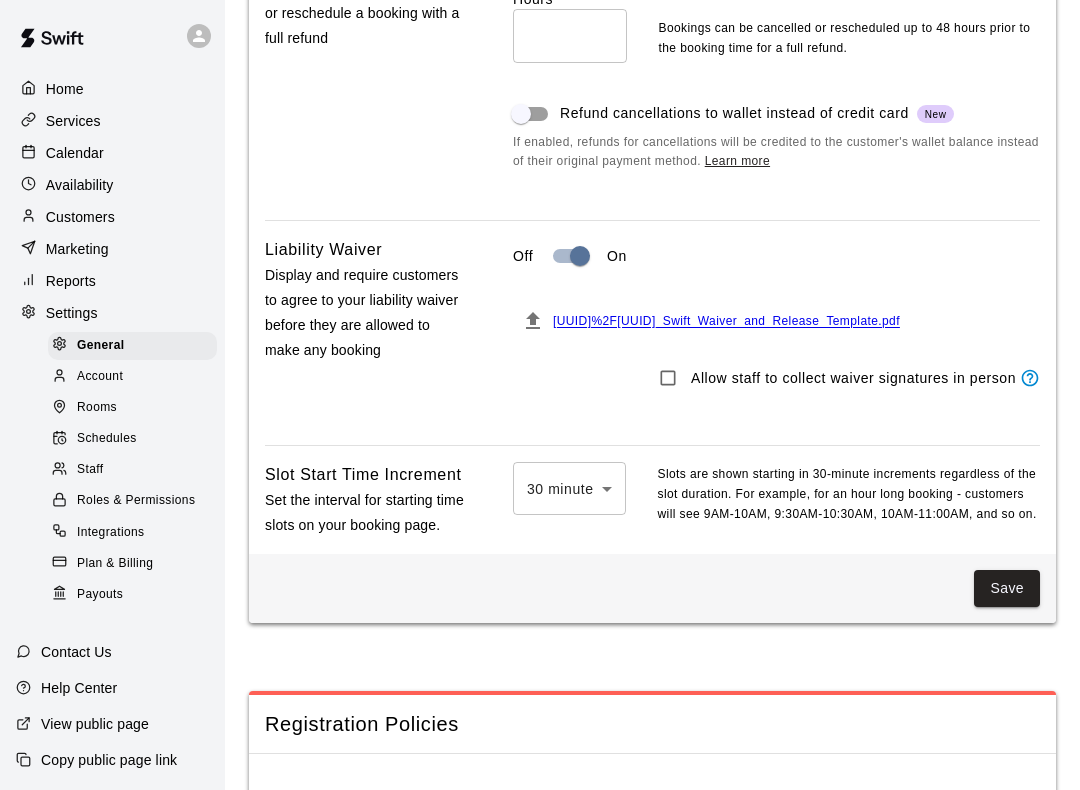 scroll, scrollTop: 1852, scrollLeft: 0, axis: vertical 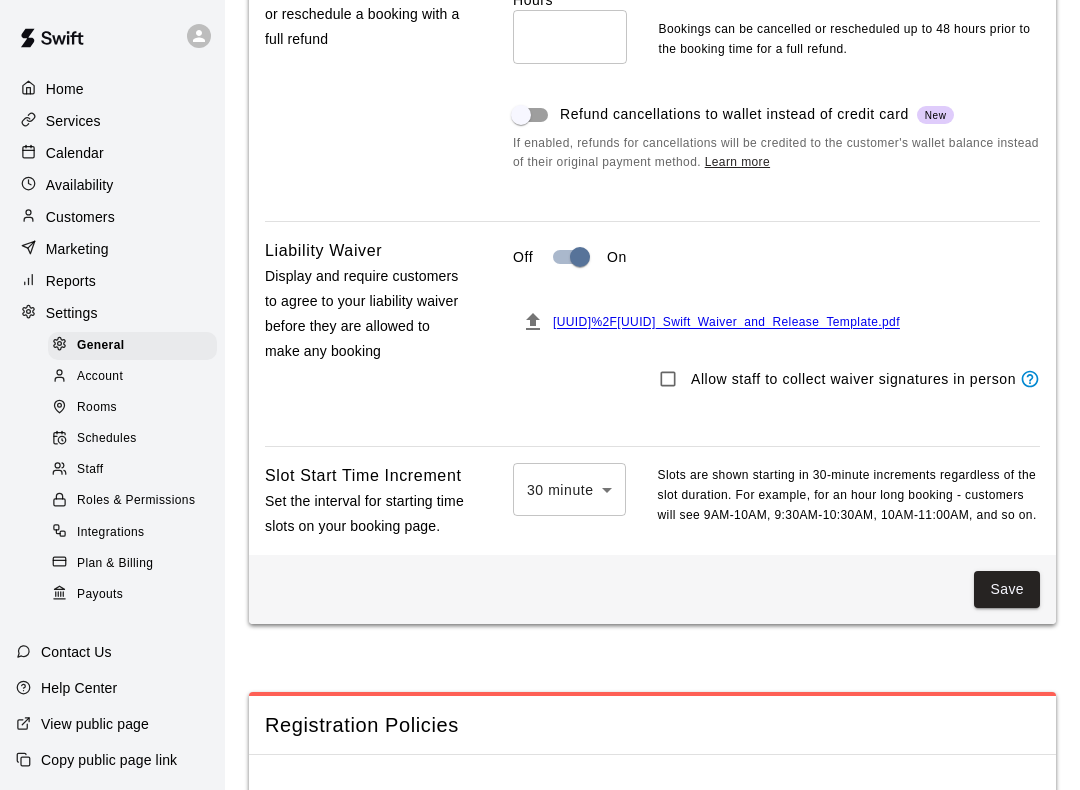click on "Rooms" at bounding box center [97, 408] 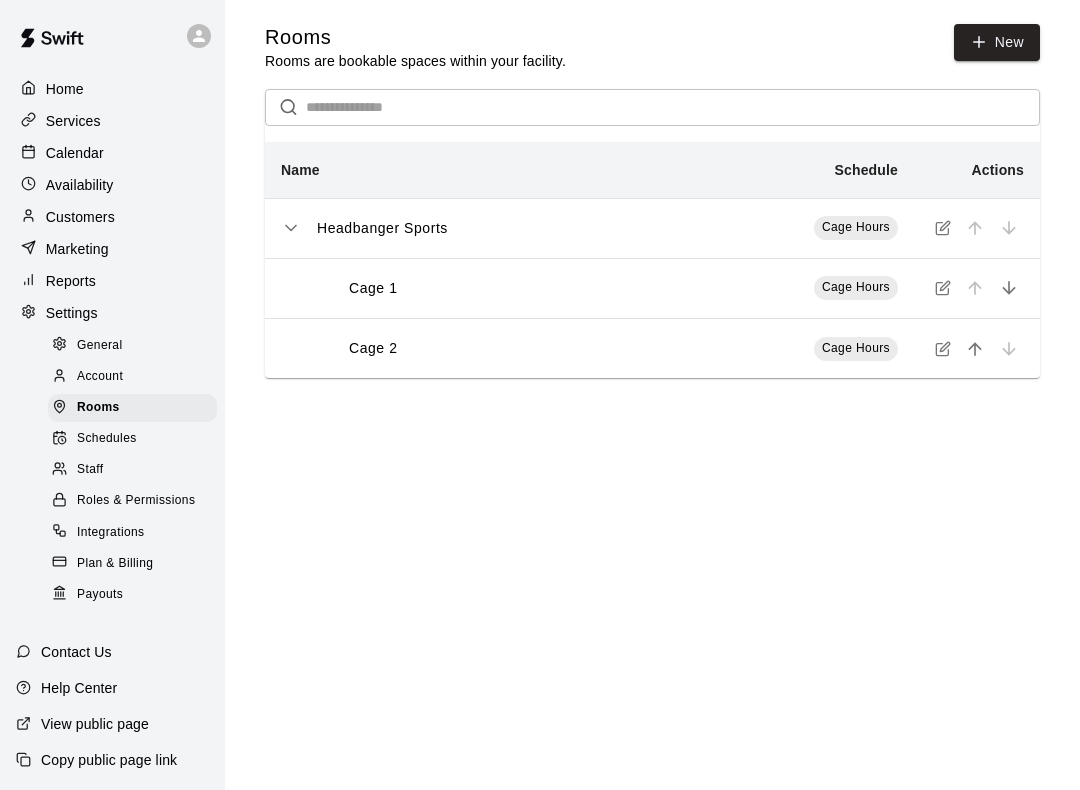 click on "Cage Hours" at bounding box center [856, 227] 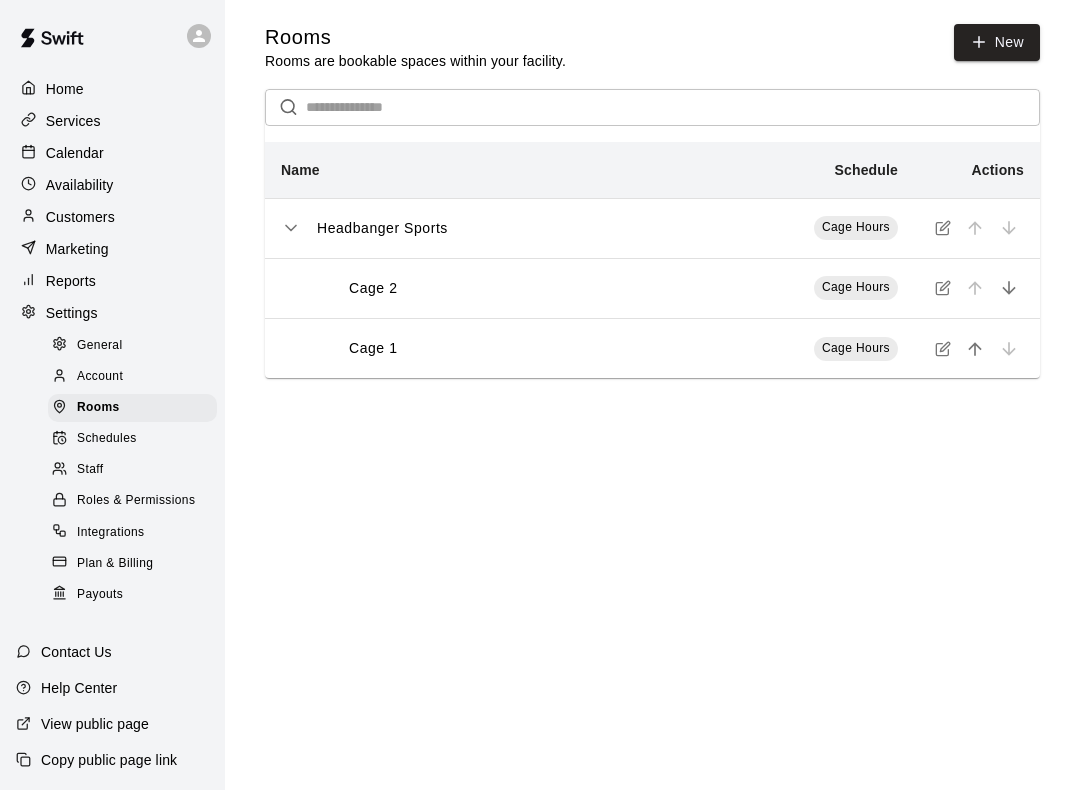 click at bounding box center [943, 288] 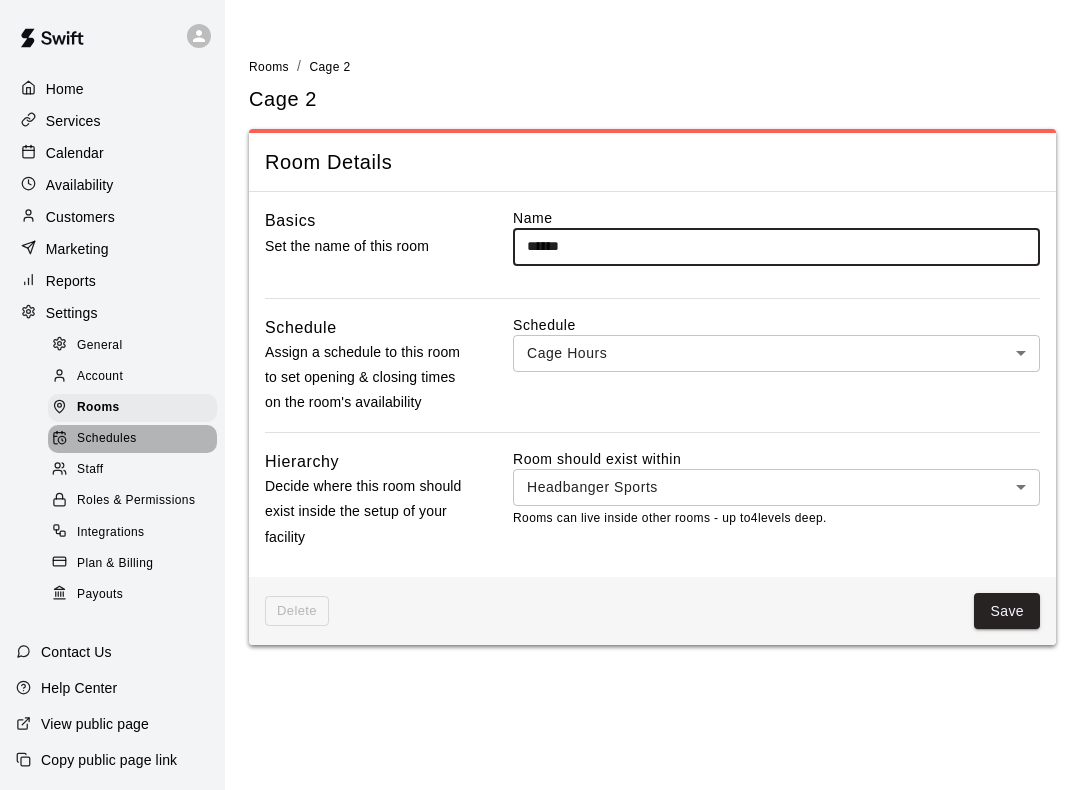 click on "Schedules" at bounding box center (132, 439) 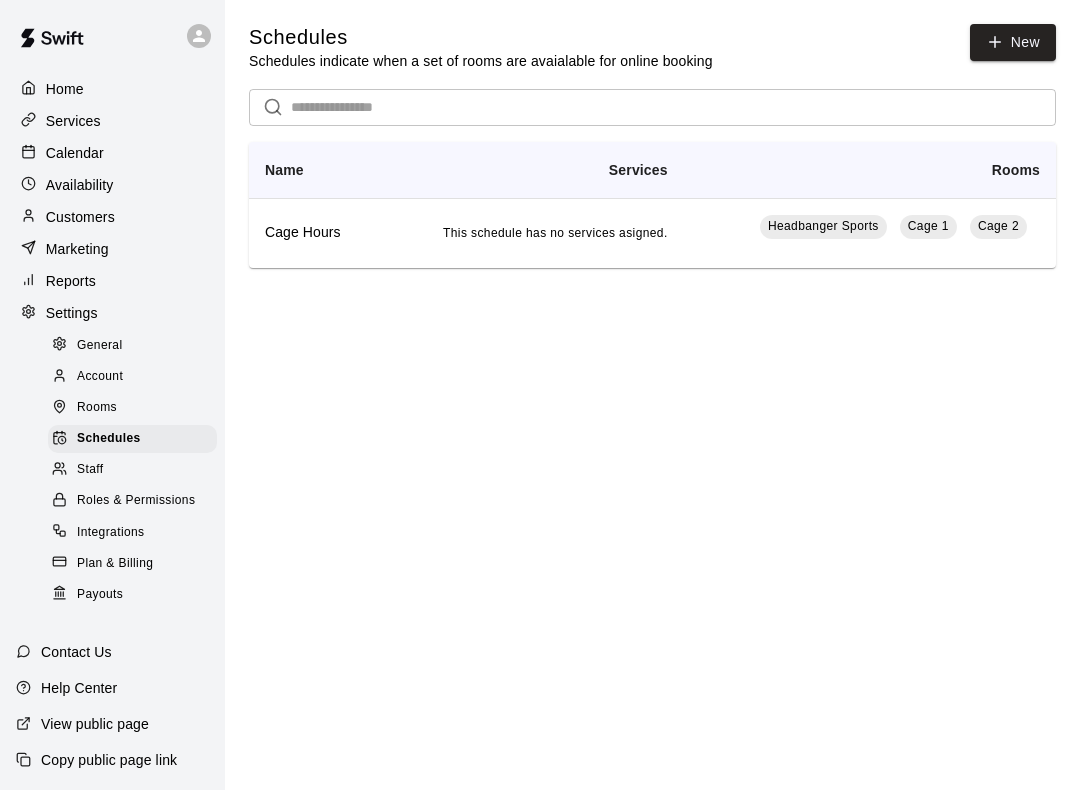 click on "This schedule has no services asigned." at bounding box center [555, 233] 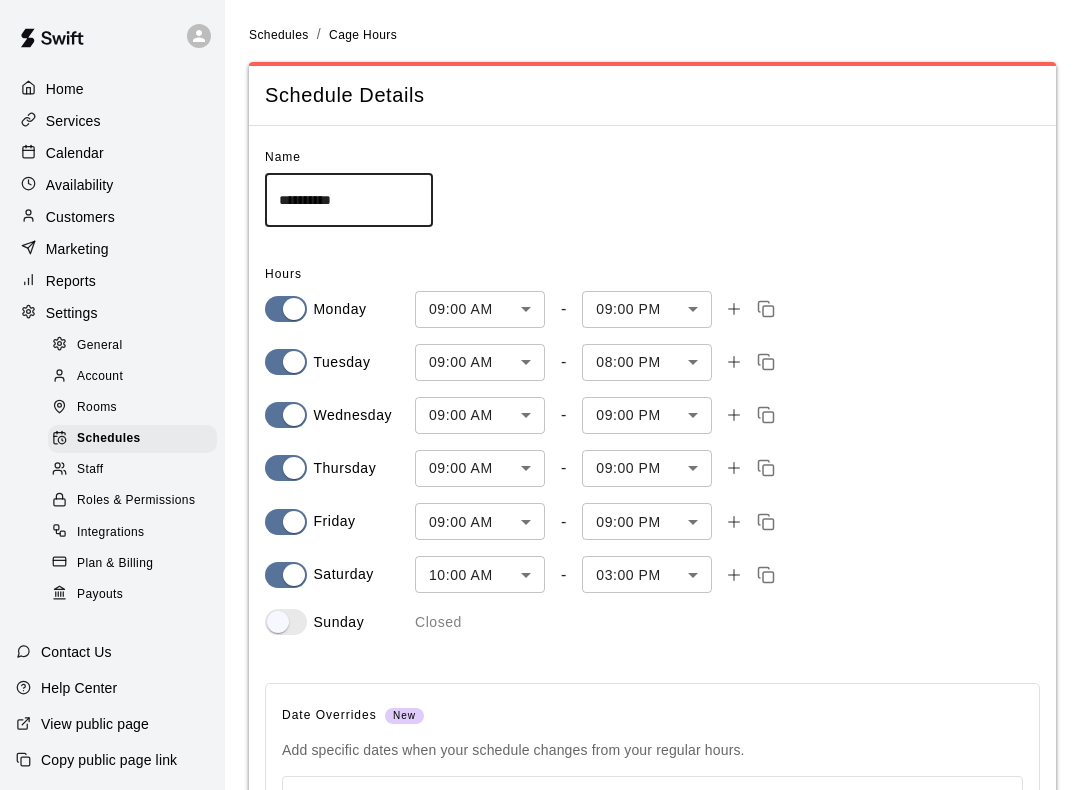 click on "**********" at bounding box center [540, 570] 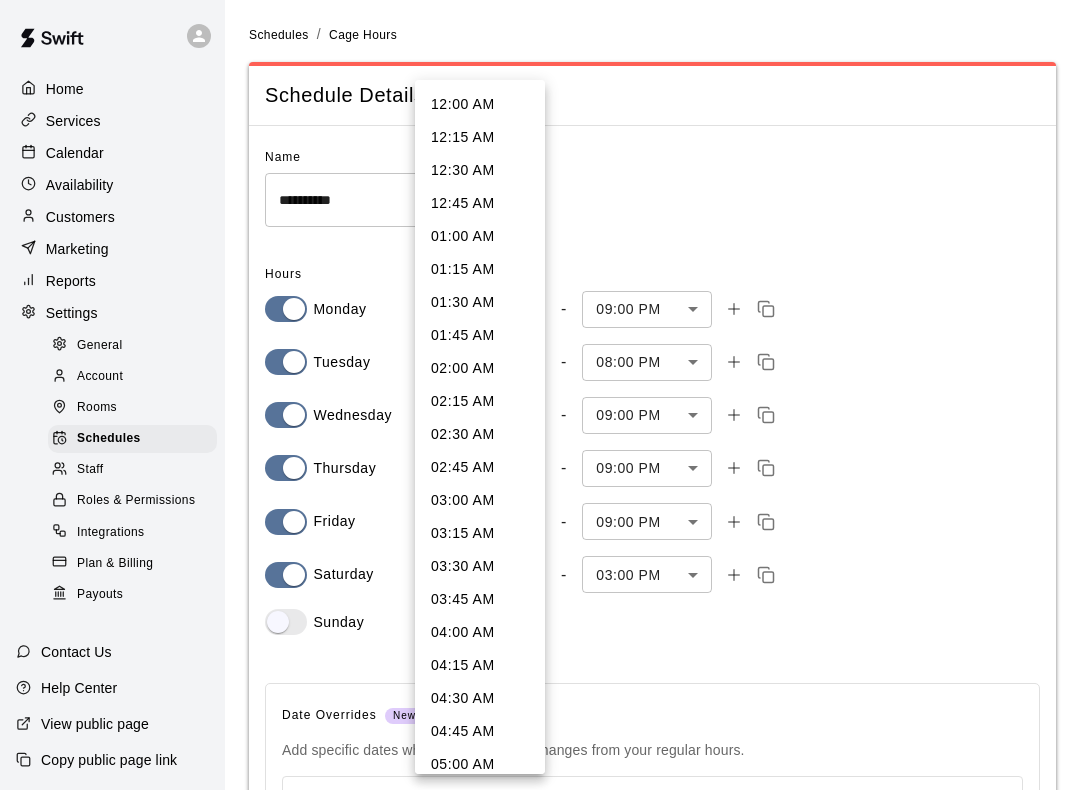 scroll, scrollTop: 866, scrollLeft: 0, axis: vertical 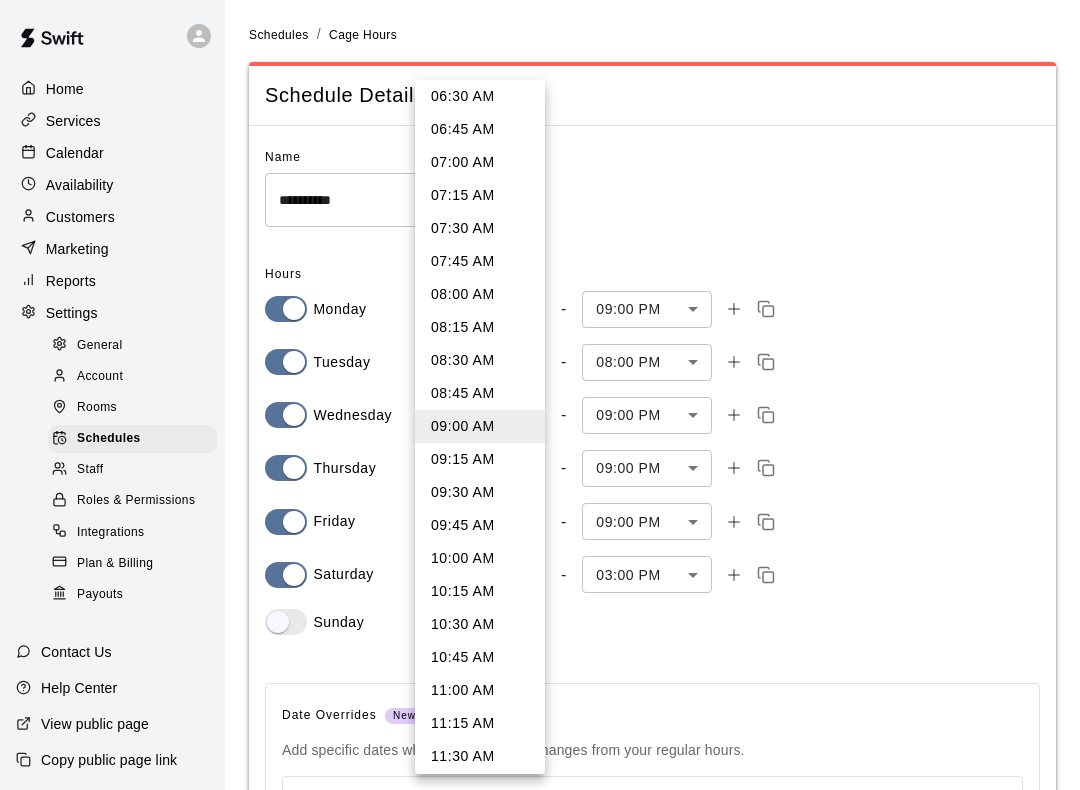 click on "08:00 AM" at bounding box center [480, 294] 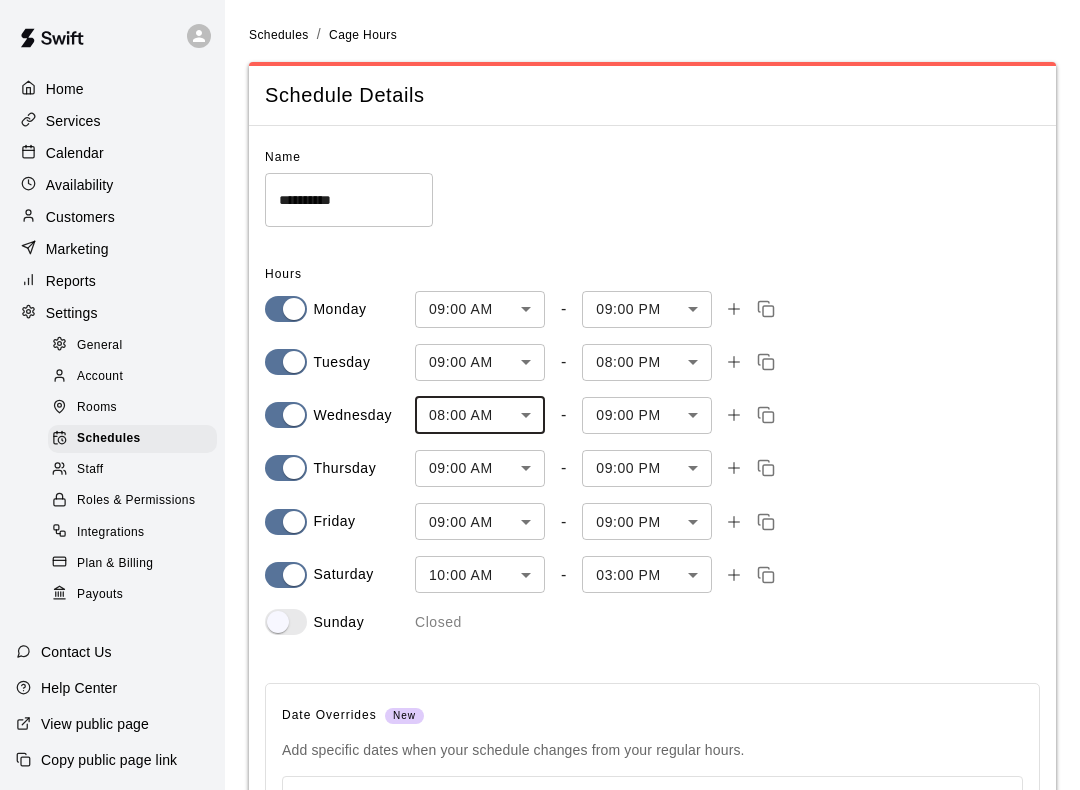 click on "**********" at bounding box center (540, 570) 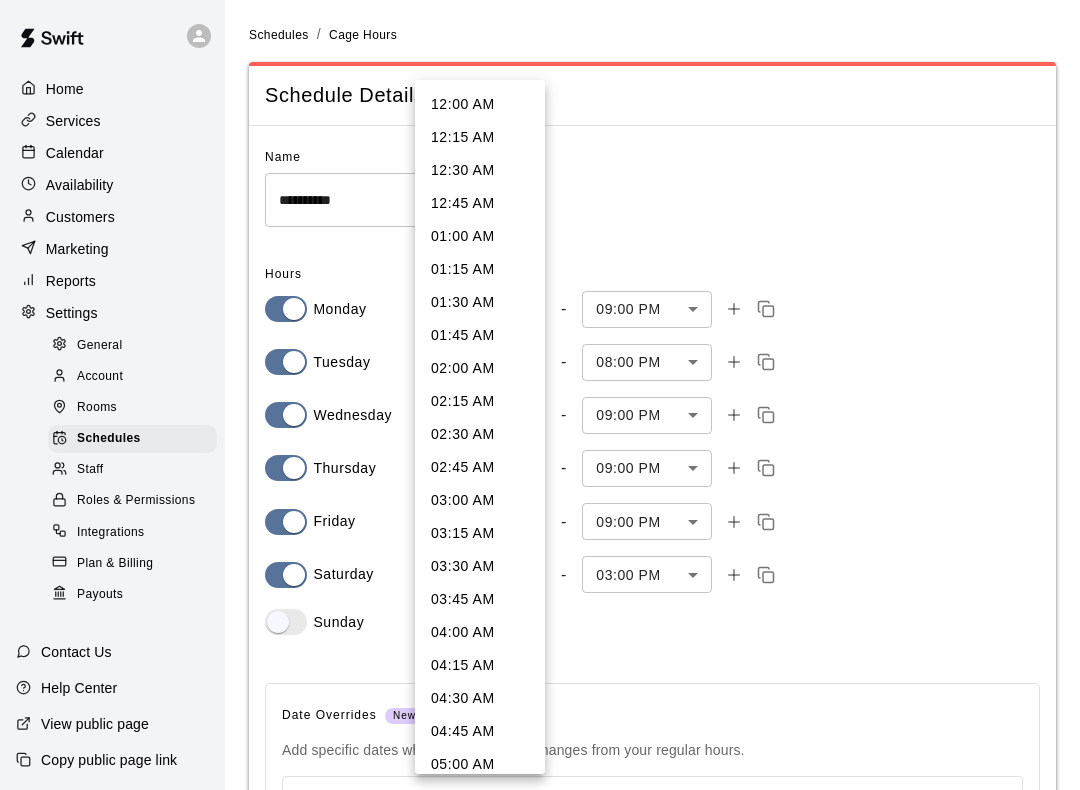 scroll, scrollTop: 734, scrollLeft: 0, axis: vertical 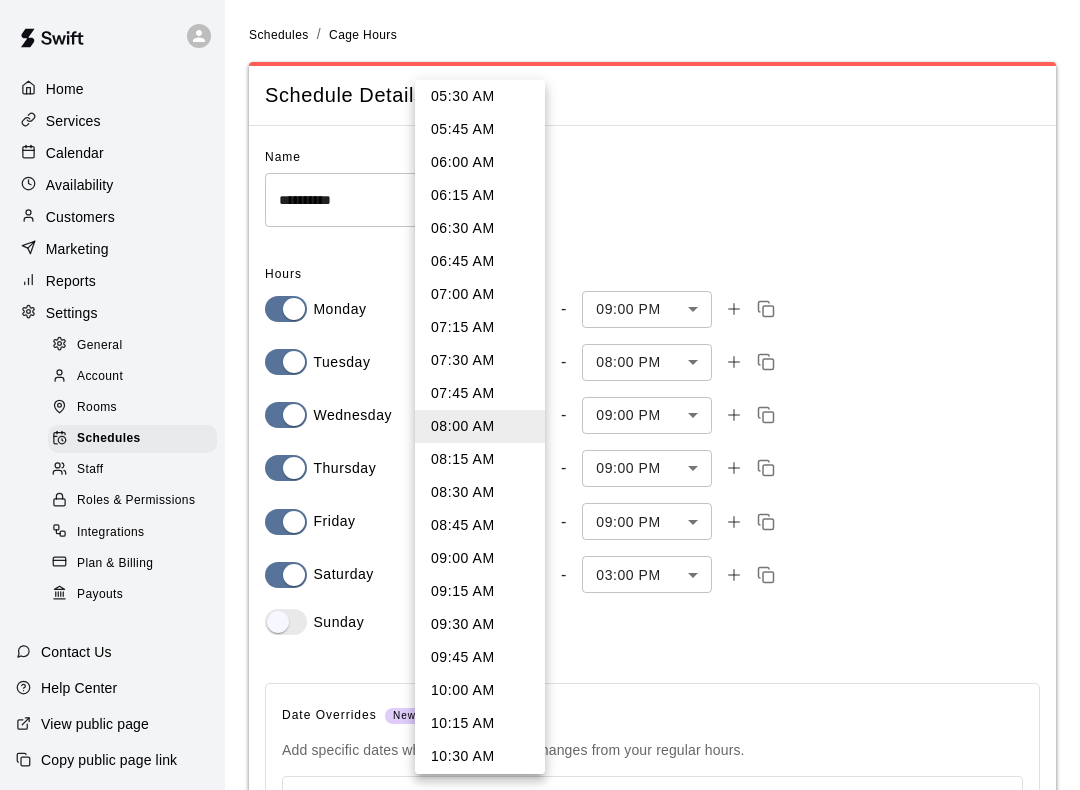 click at bounding box center (540, 395) 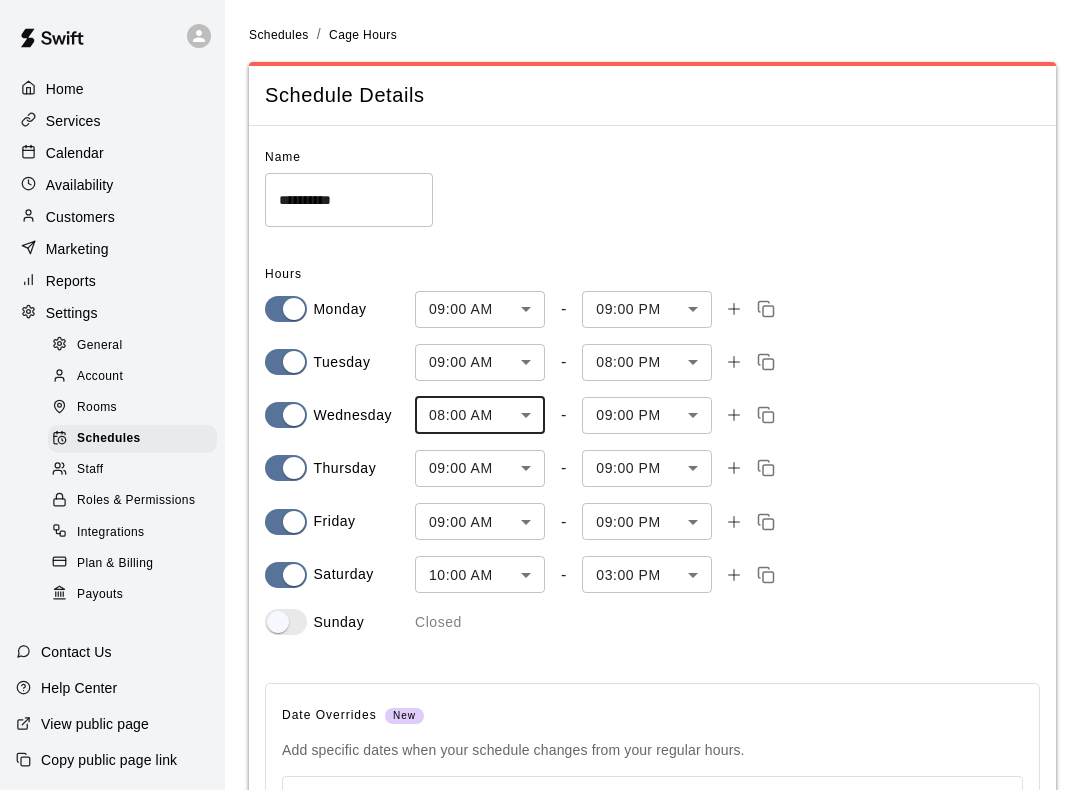 click on "**********" at bounding box center [540, 570] 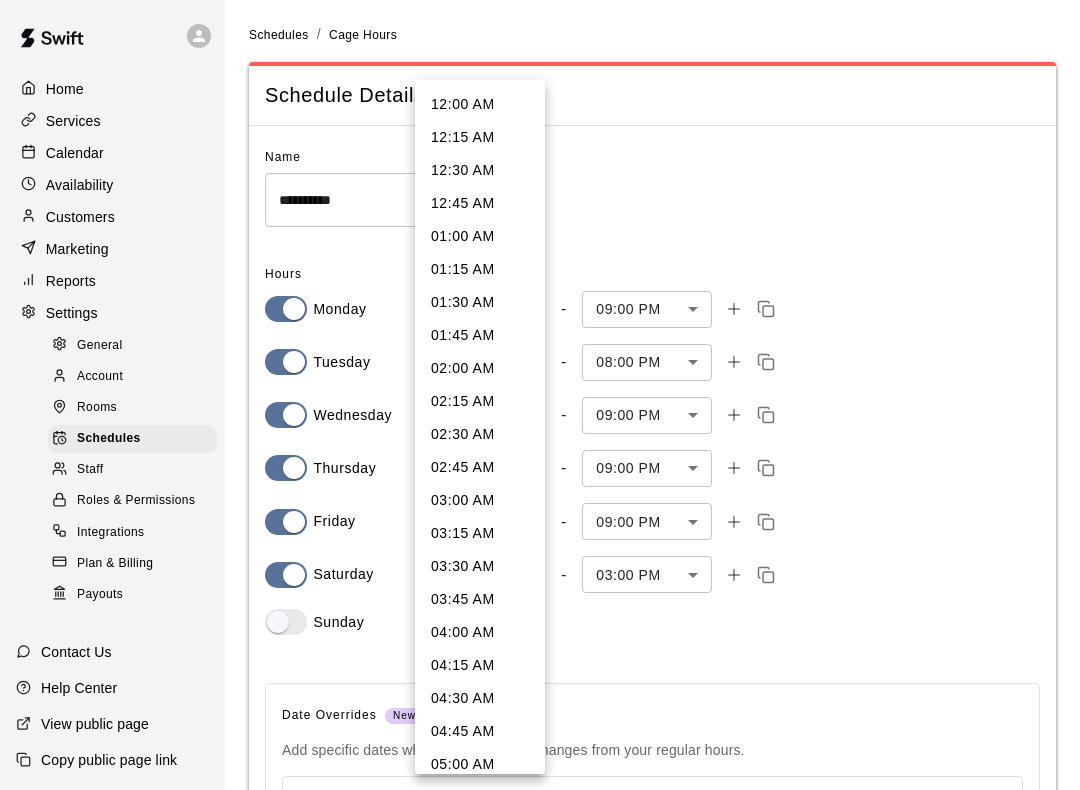 scroll, scrollTop: 734, scrollLeft: 0, axis: vertical 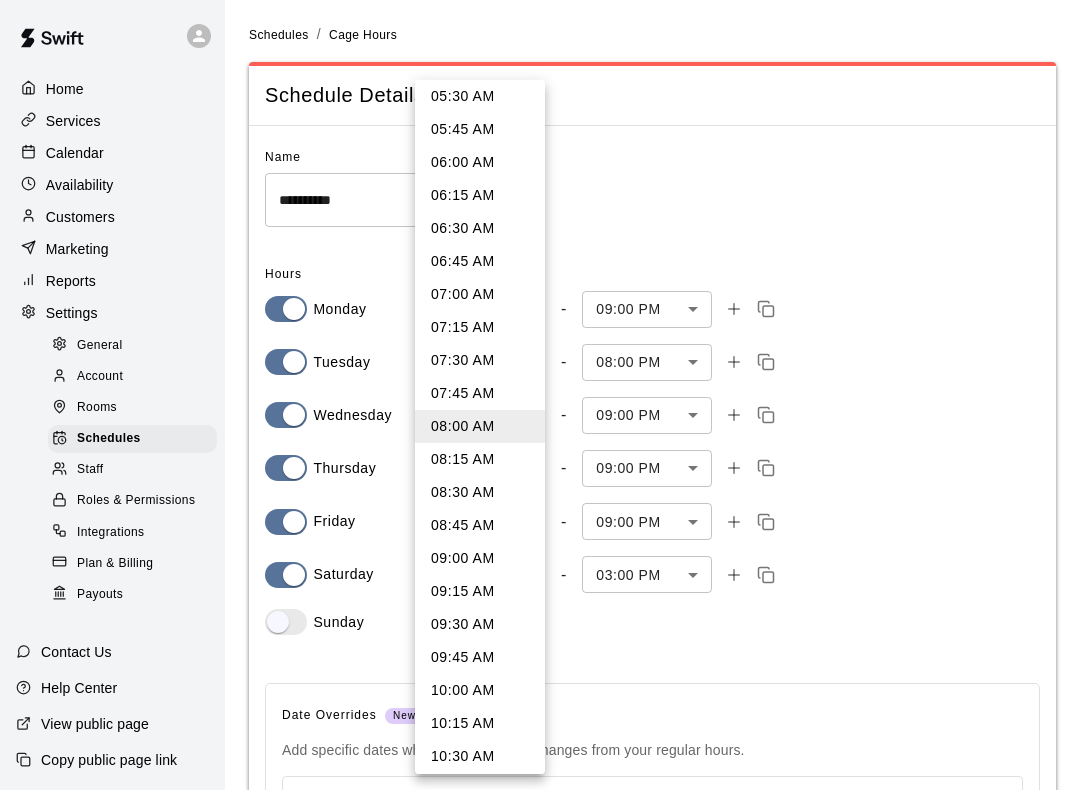 click on "09:00 AM" at bounding box center [480, 558] 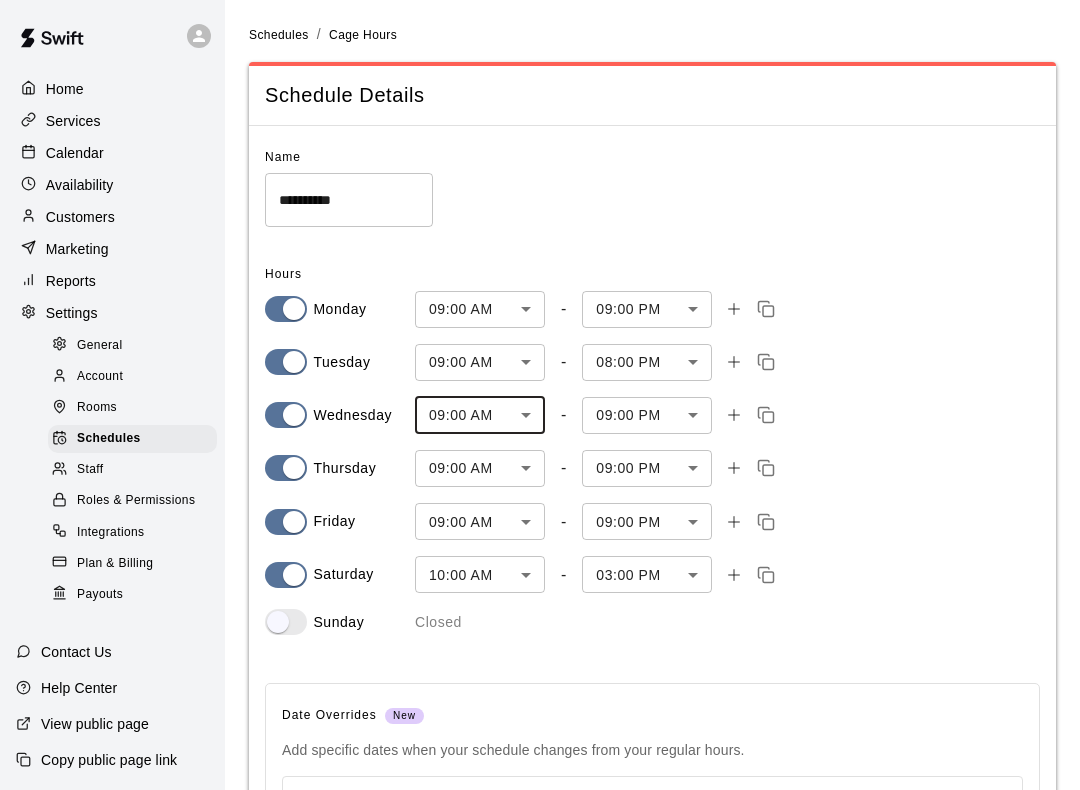 click on "**********" at bounding box center [540, 570] 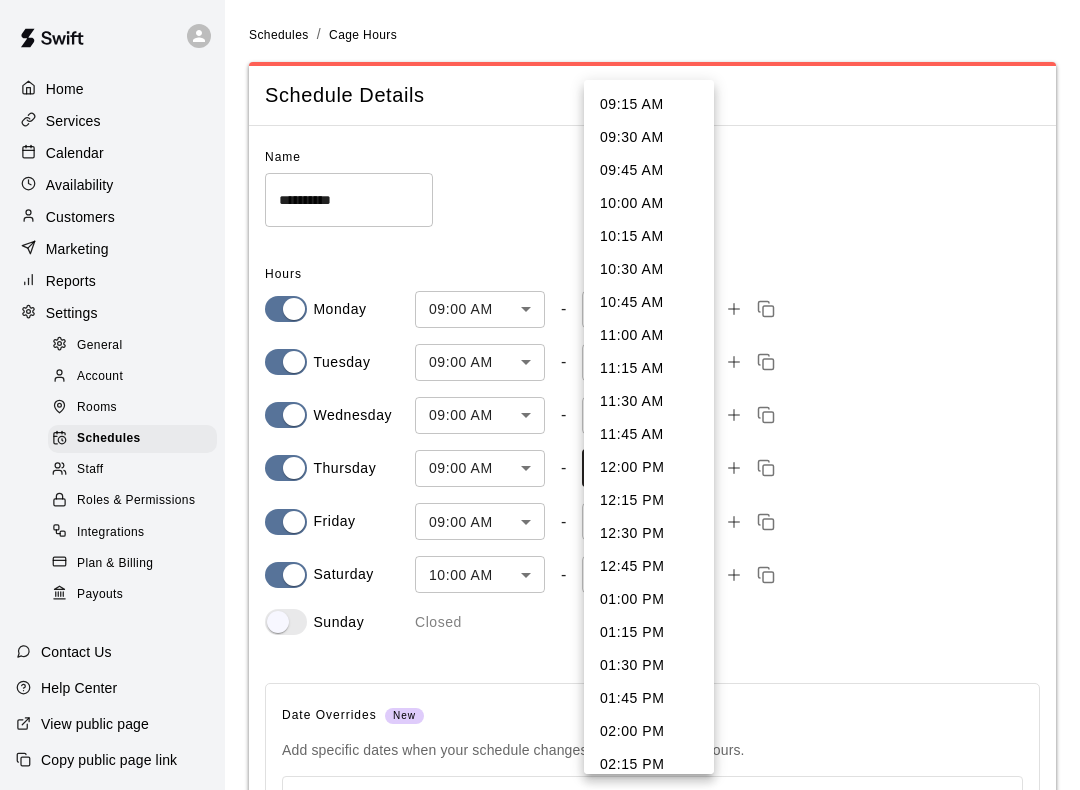 scroll, scrollTop: 1229, scrollLeft: 0, axis: vertical 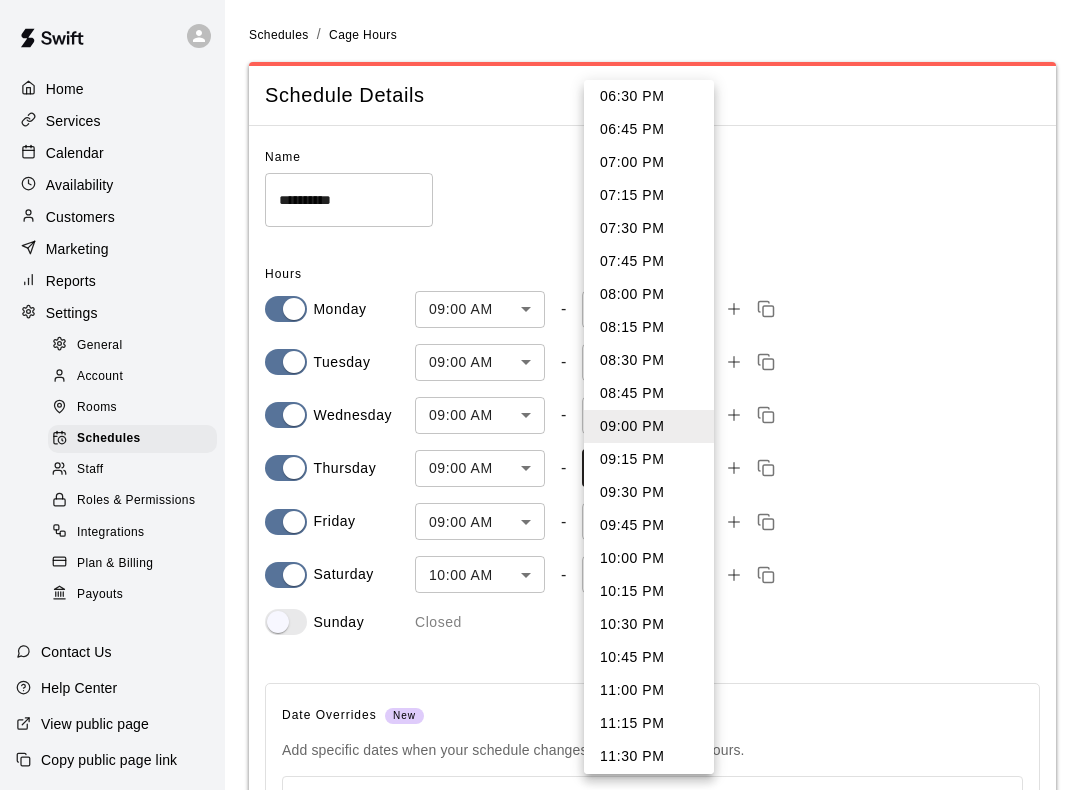 click on "08:00 PM" at bounding box center (649, 294) 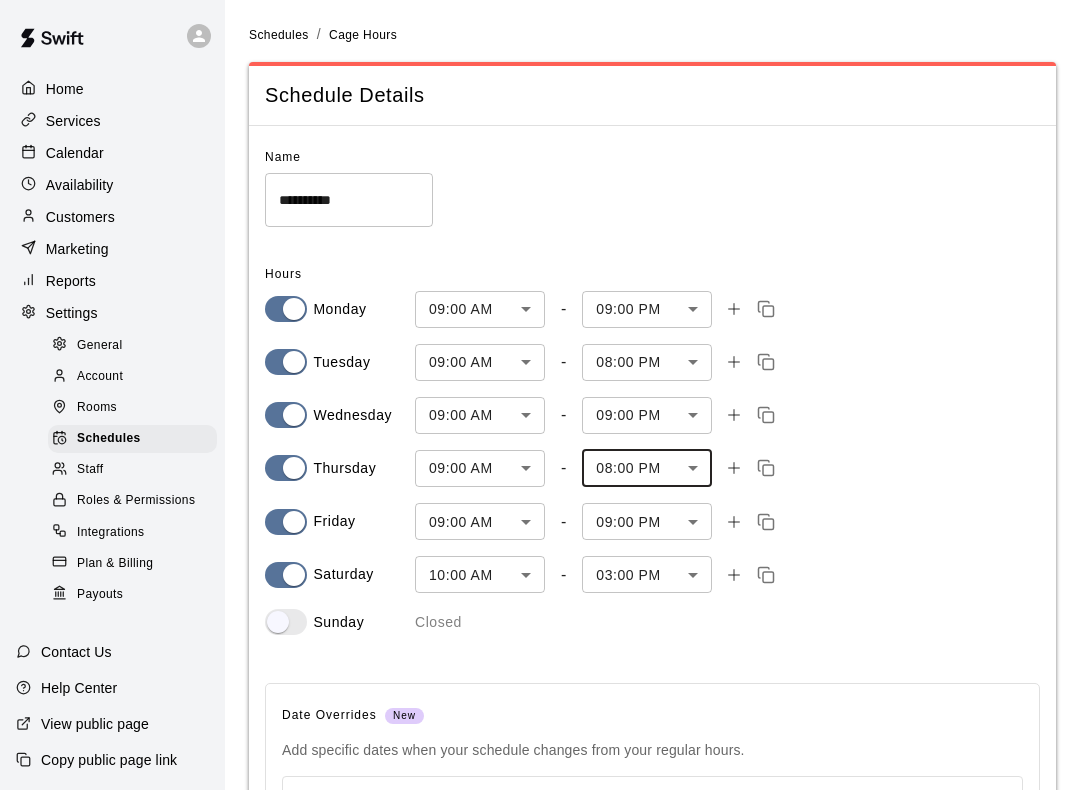 click on "**********" at bounding box center [652, 389] 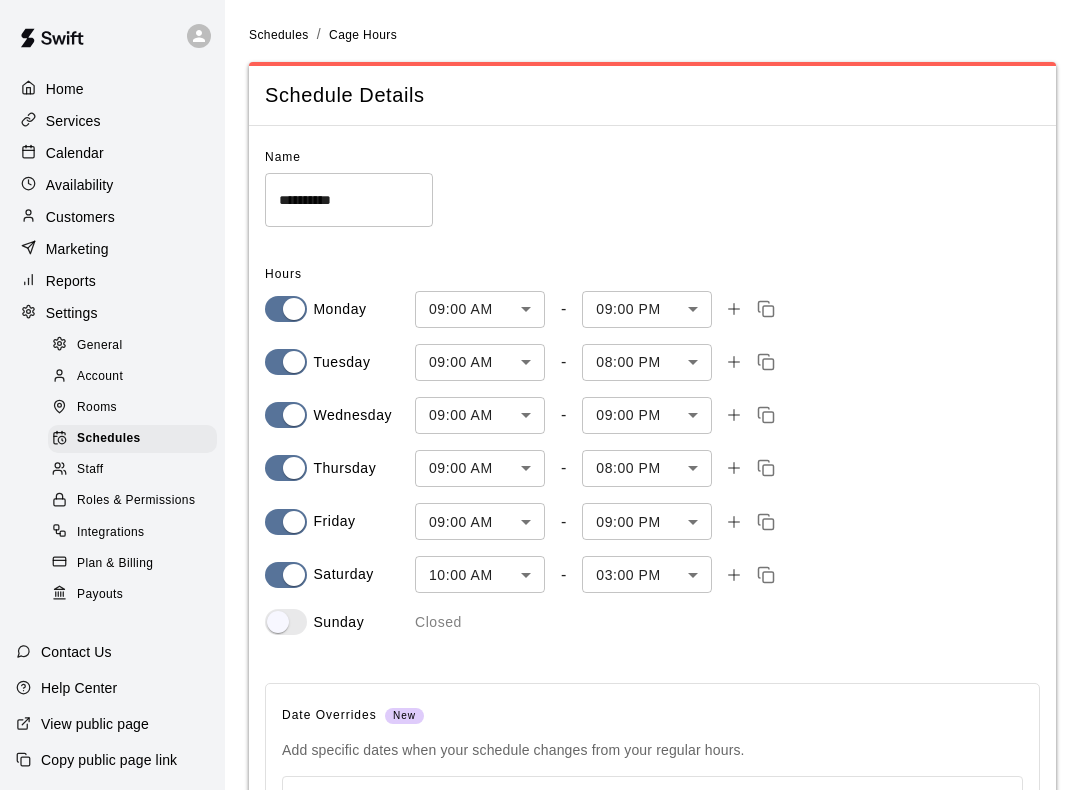 click on "**********" at bounding box center [540, 570] 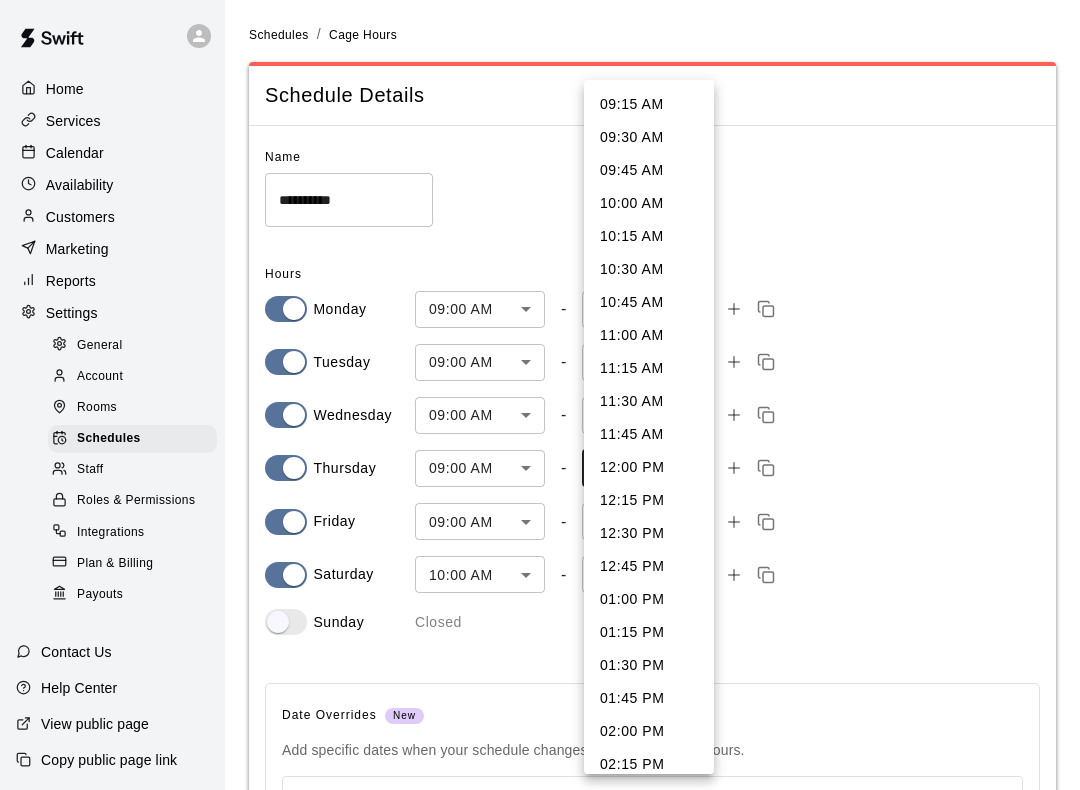 scroll, scrollTop: 1097, scrollLeft: 0, axis: vertical 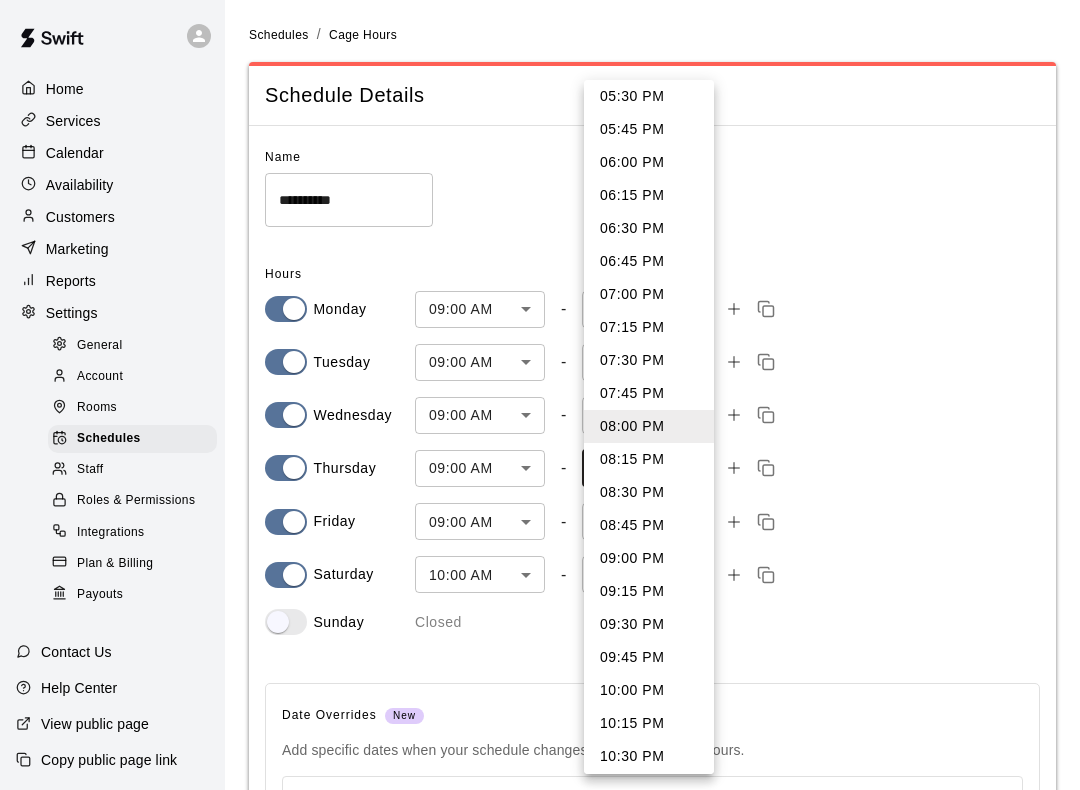 click on "09:00 PM" at bounding box center (649, 558) 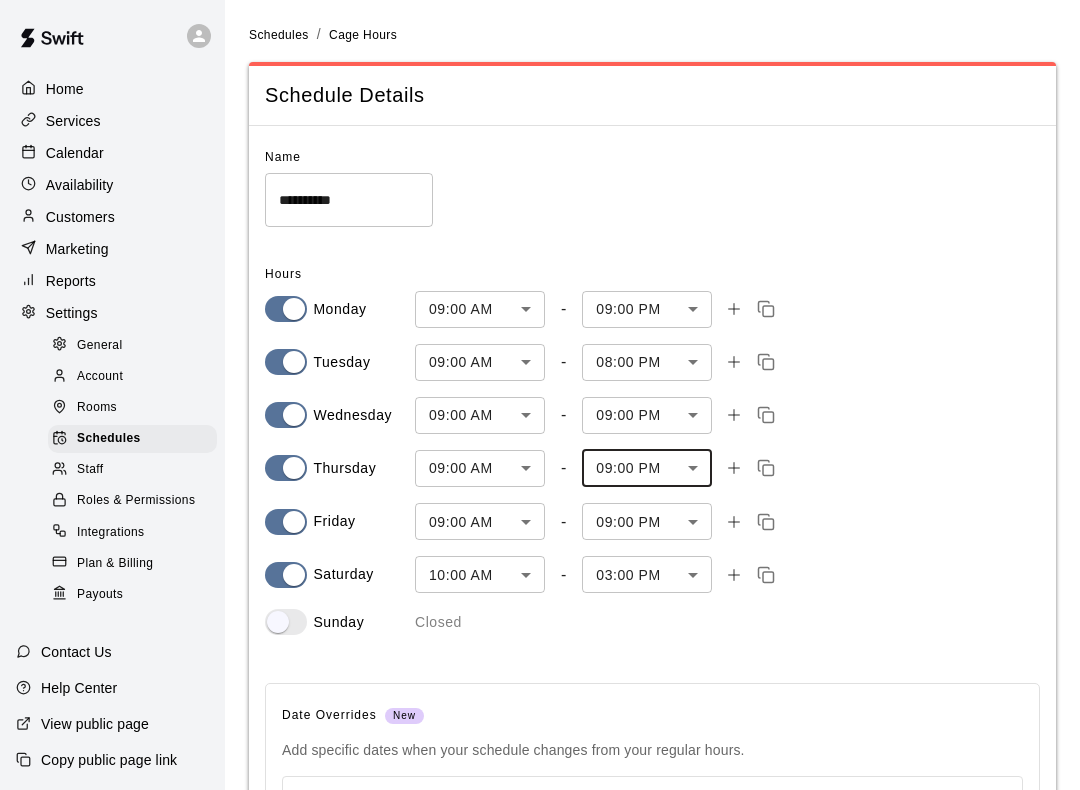 type on "****" 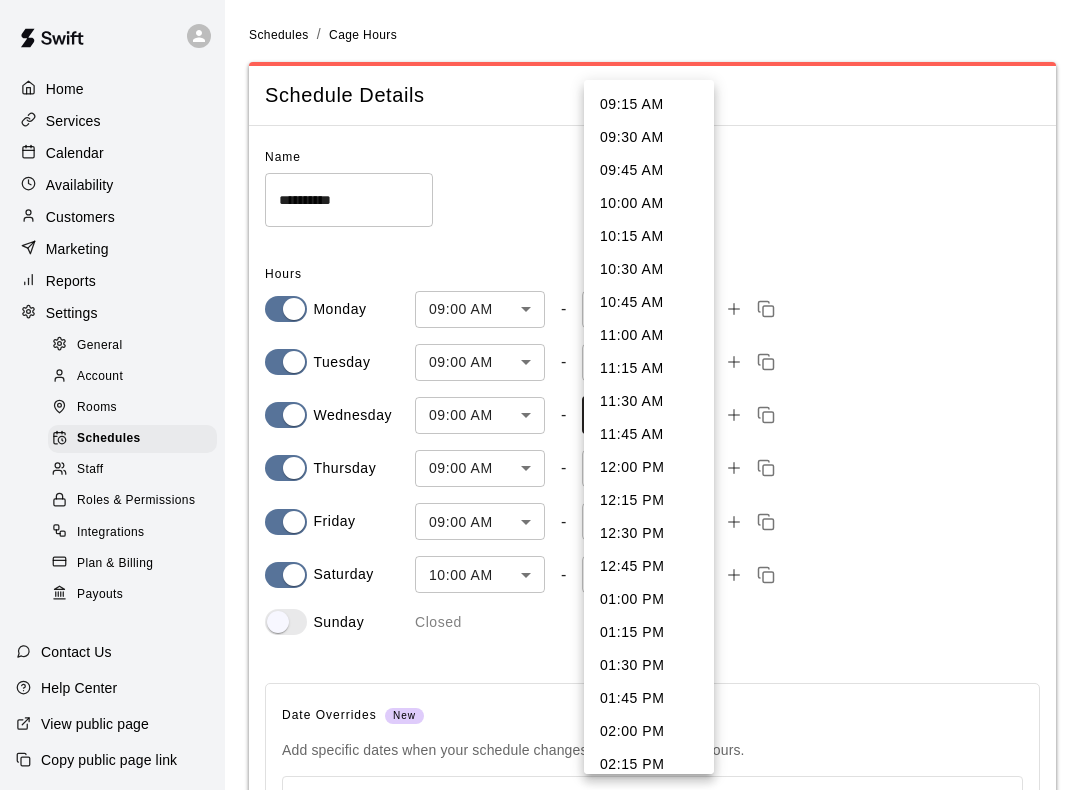 scroll, scrollTop: 1229, scrollLeft: 0, axis: vertical 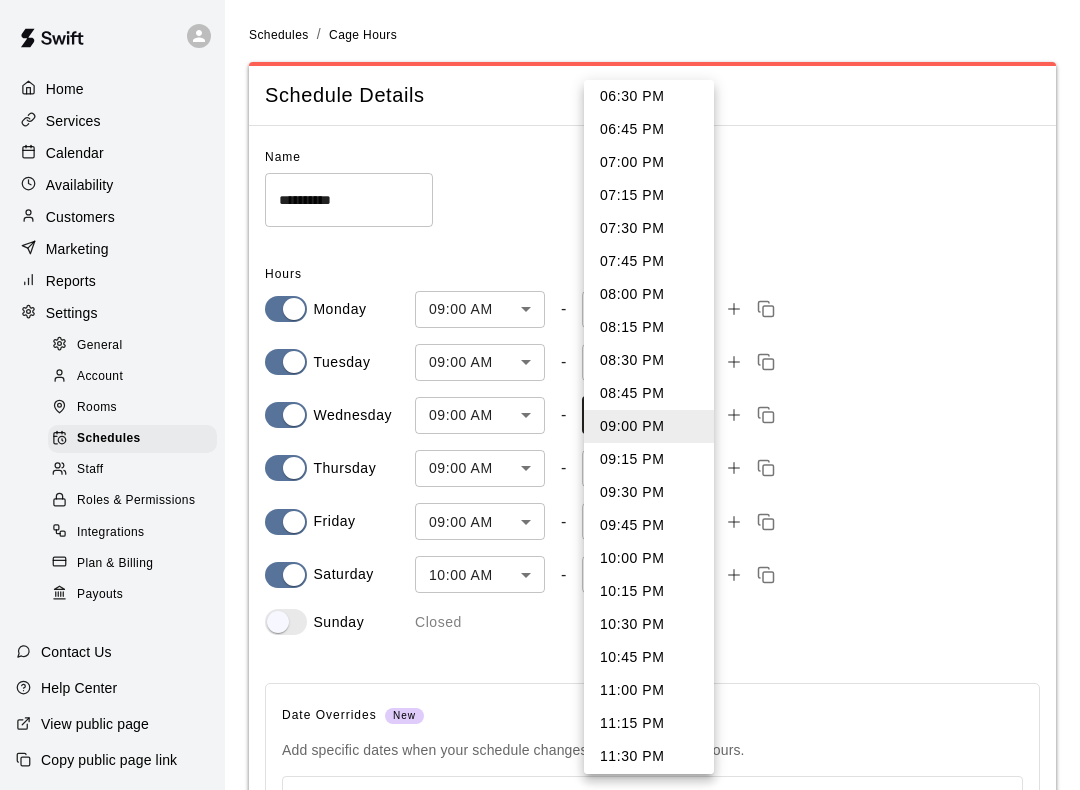 click on "08:00 PM" at bounding box center [649, 294] 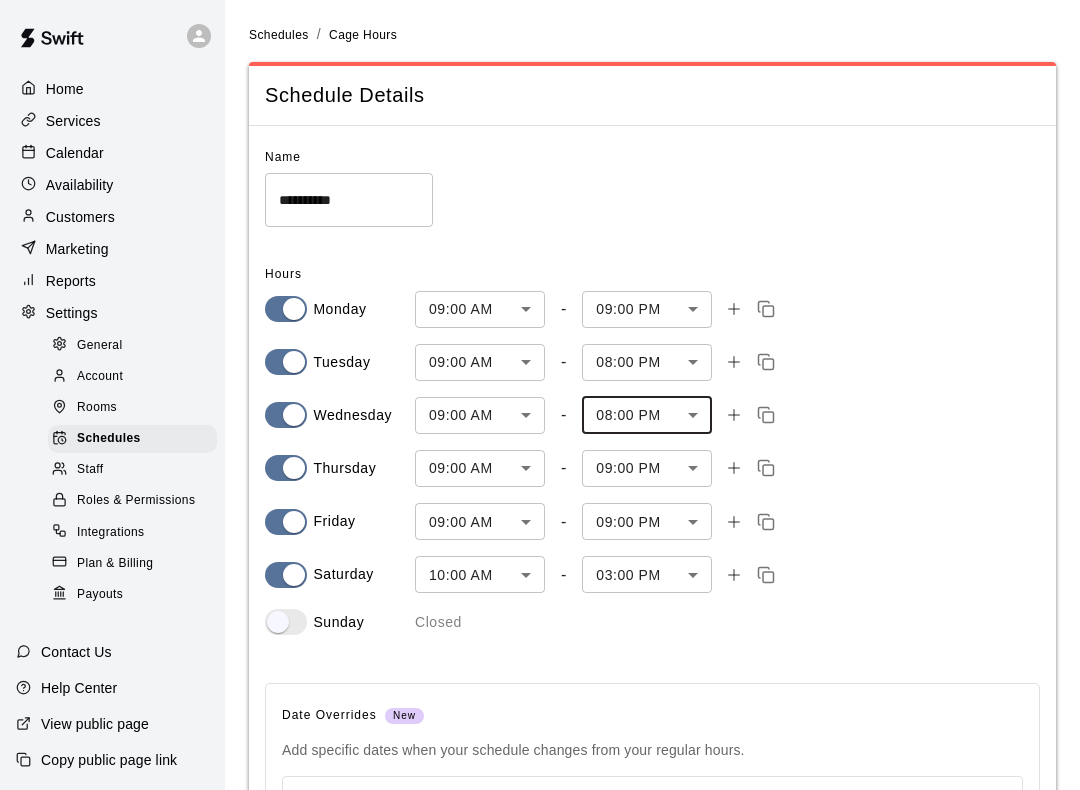 click on "**********" at bounding box center [652, 389] 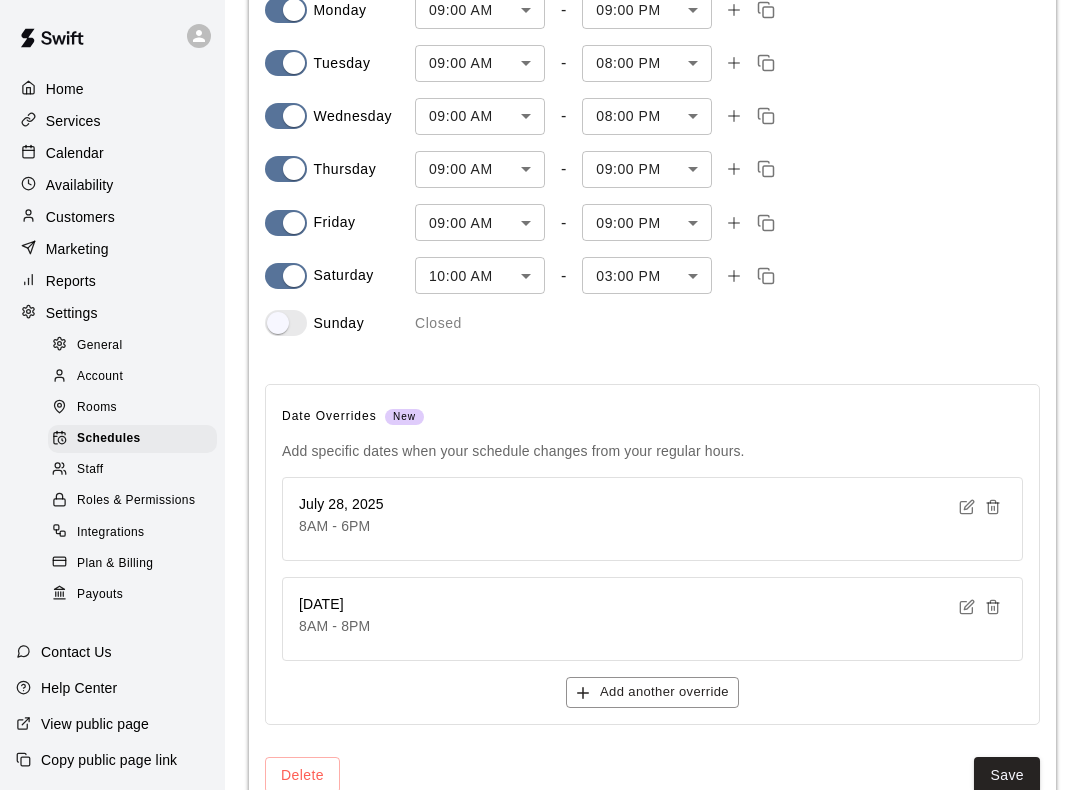 scroll, scrollTop: 343, scrollLeft: 0, axis: vertical 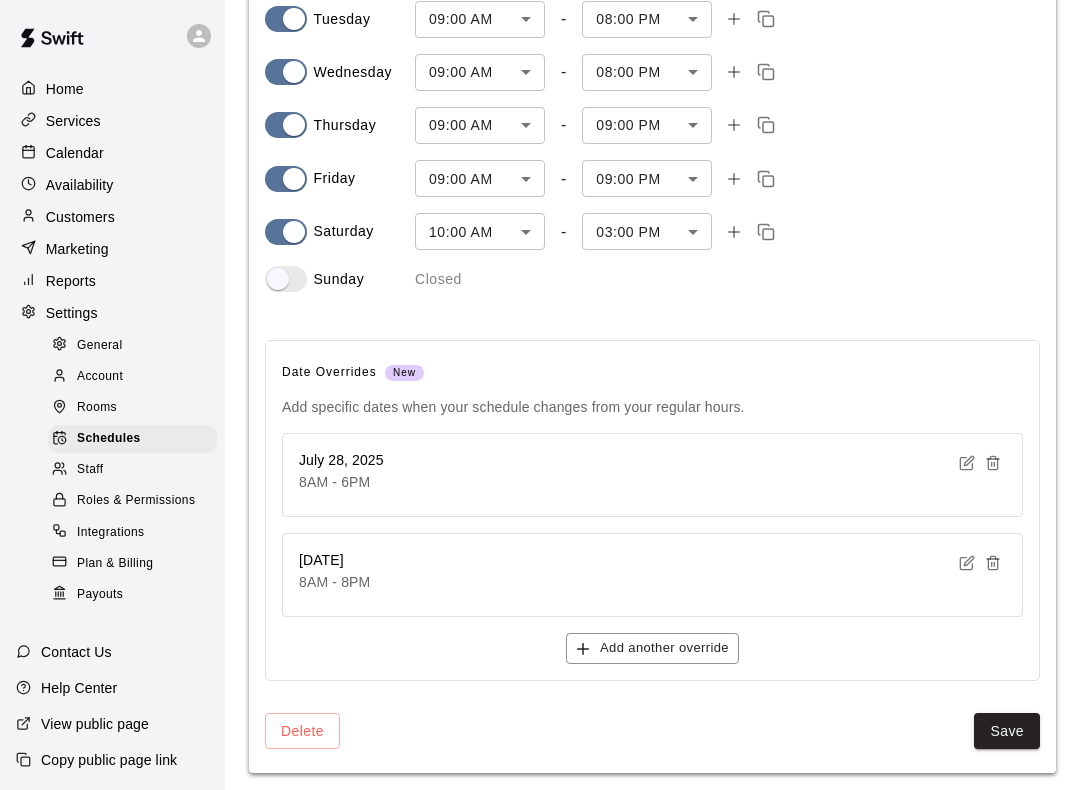 click on "Save" at bounding box center [1007, 731] 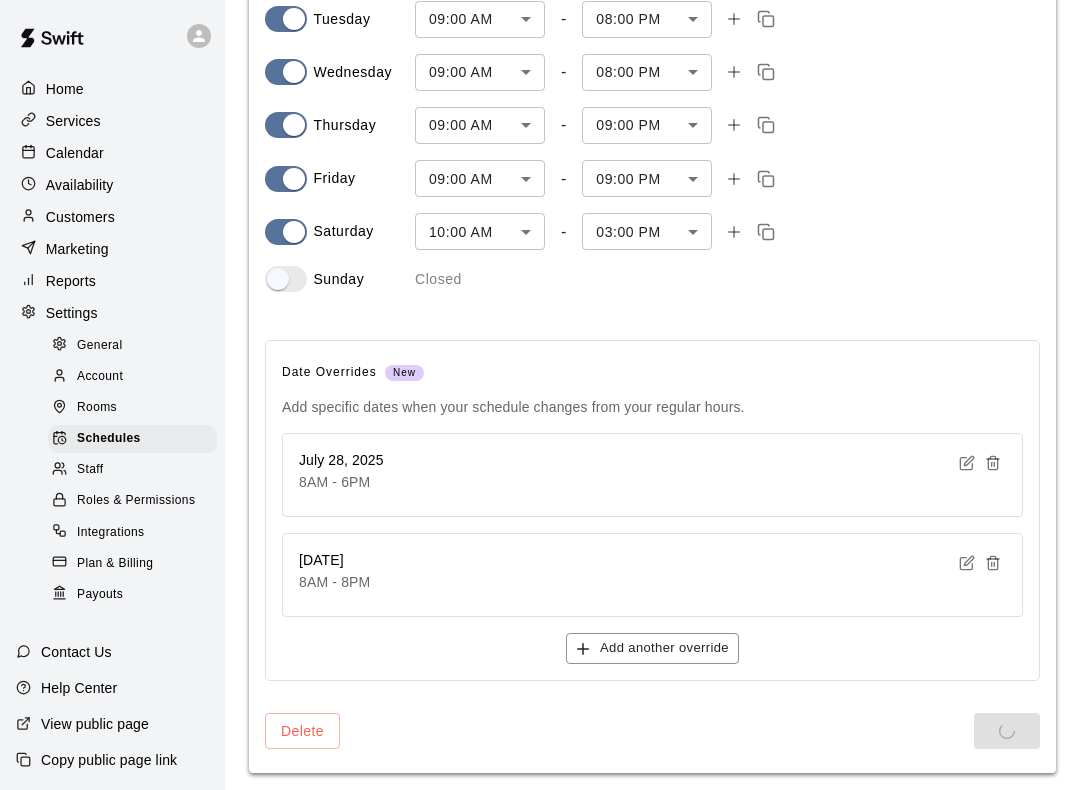 scroll, scrollTop: 0, scrollLeft: 0, axis: both 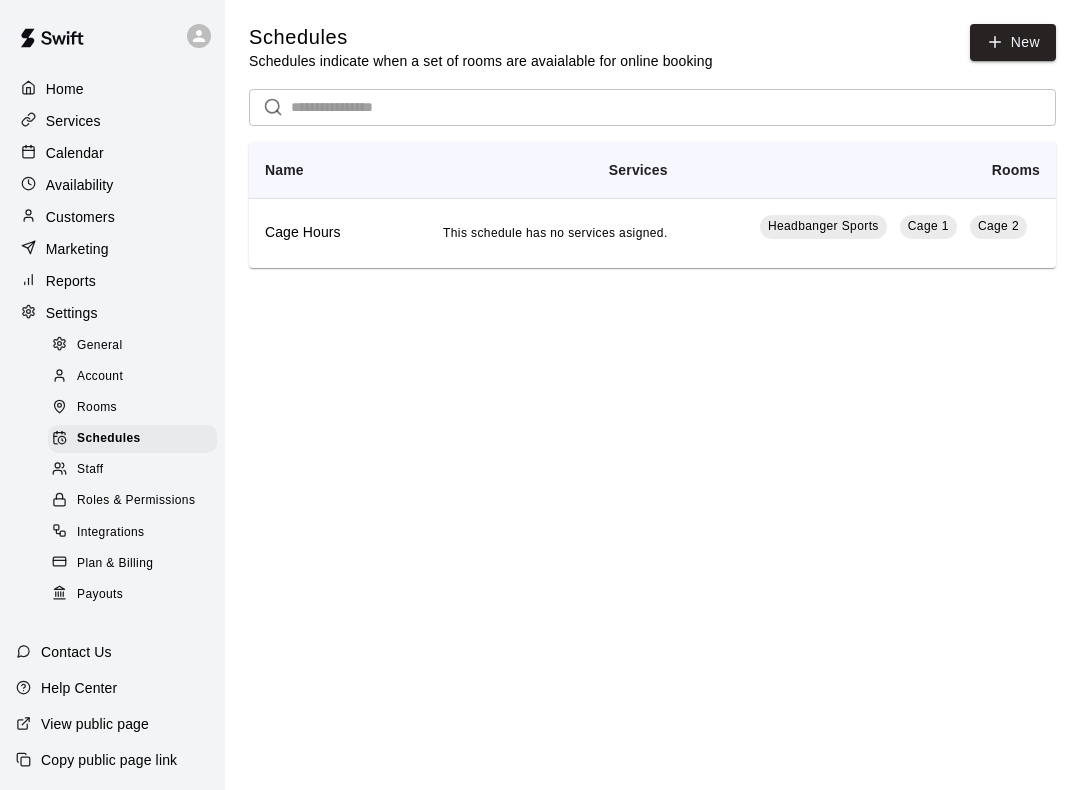click on "Availability" at bounding box center (112, 185) 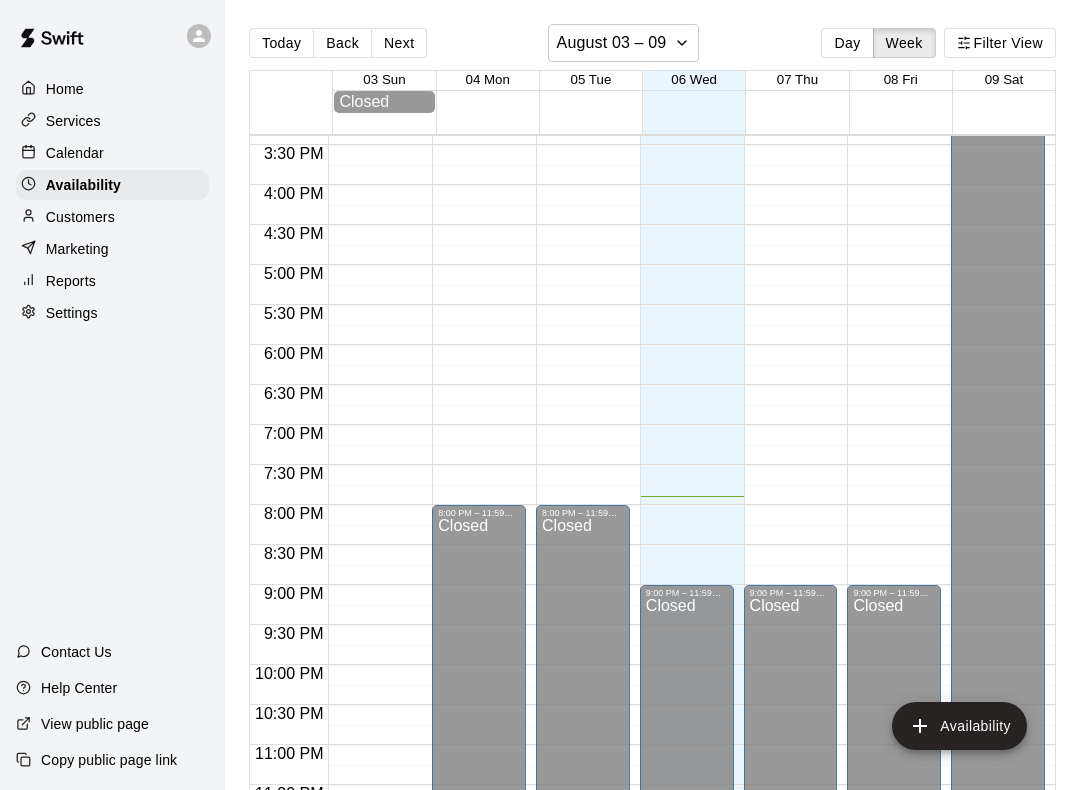 scroll, scrollTop: 1226, scrollLeft: 0, axis: vertical 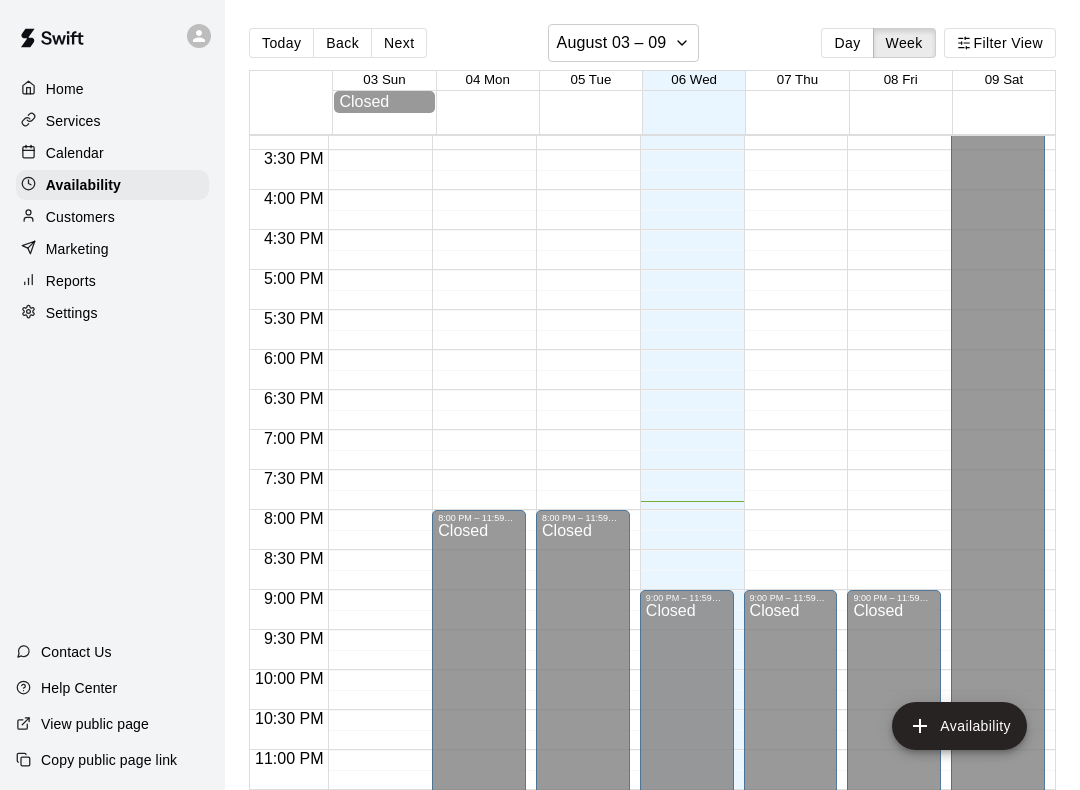 click on "12:00 AM – 9:00 AM Closed 9:00 PM – 11:59 PM Closed" at bounding box center [687, -130] 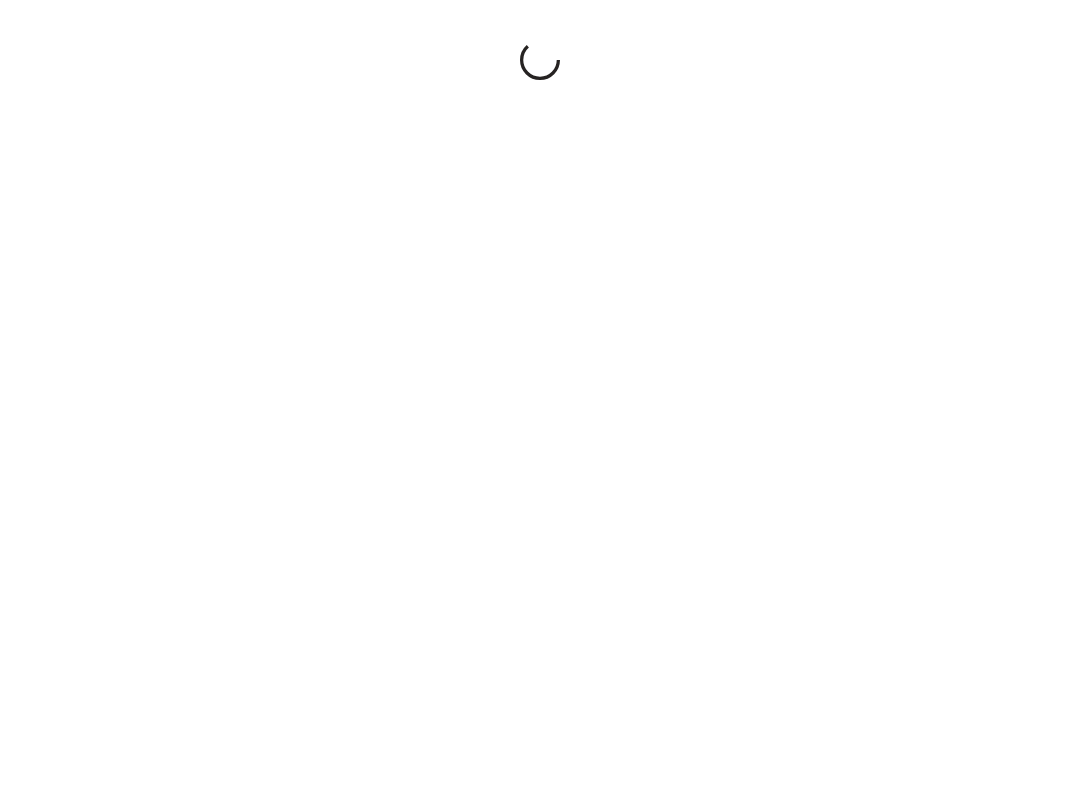 scroll, scrollTop: 0, scrollLeft: 0, axis: both 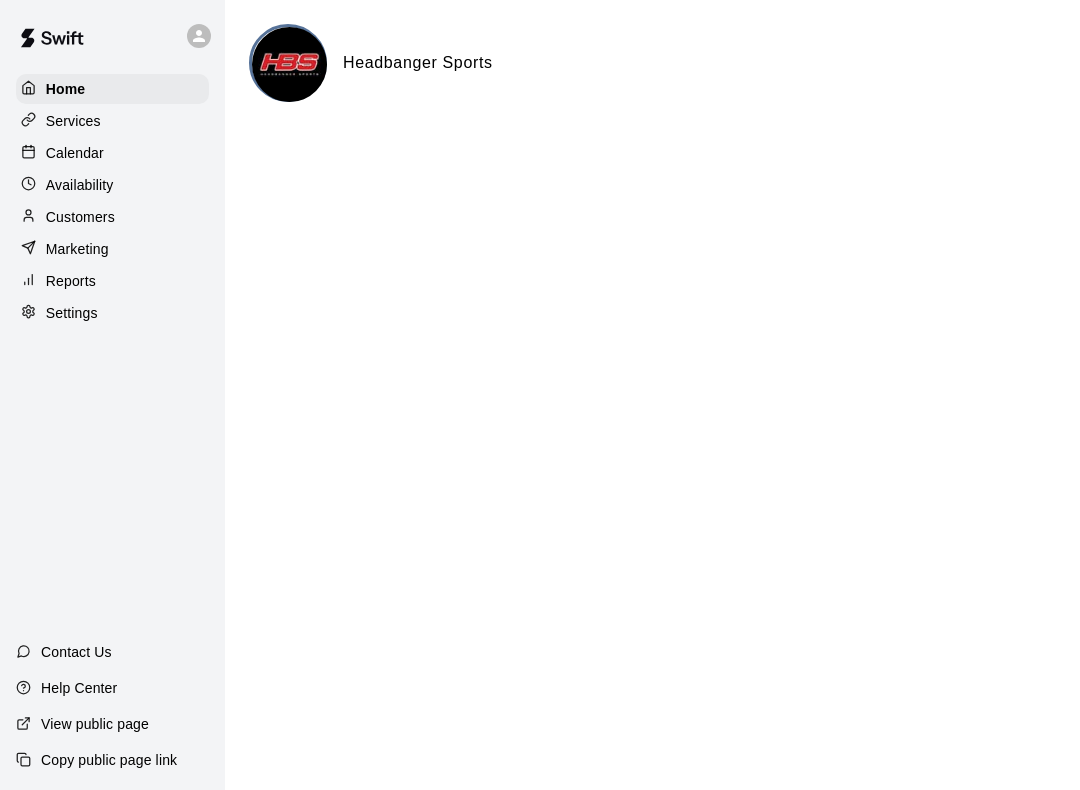 click on "Availability" at bounding box center (112, 185) 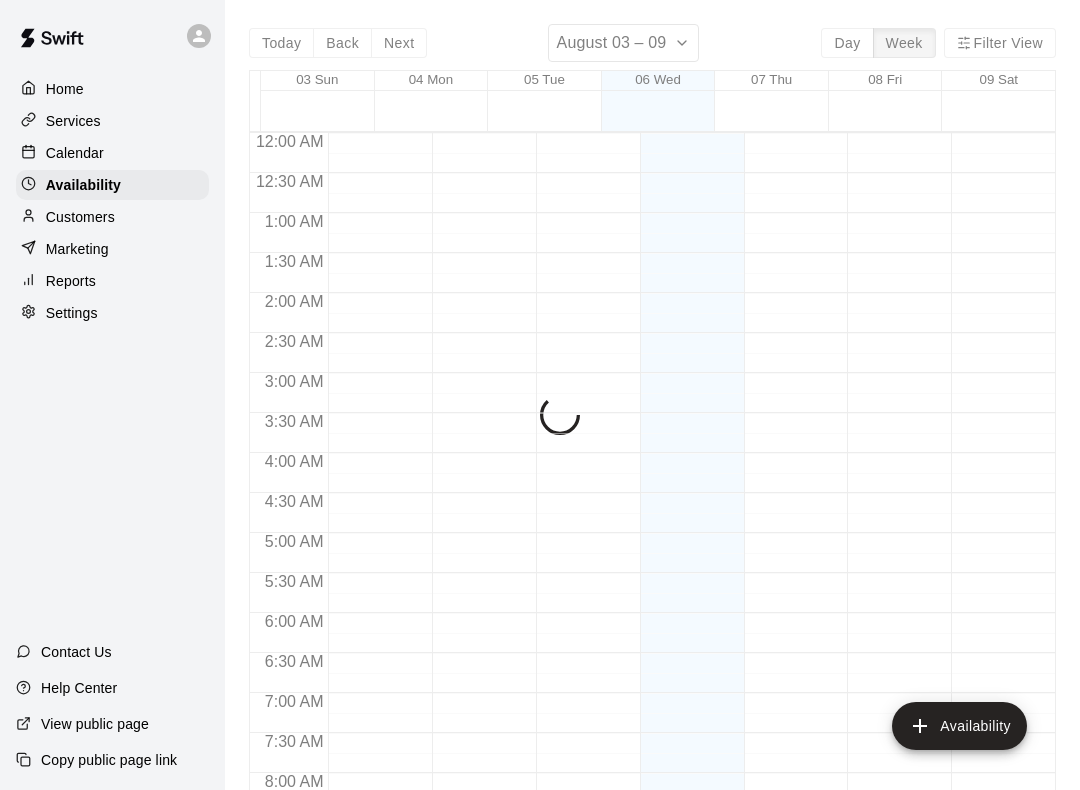 scroll, scrollTop: 1221, scrollLeft: 0, axis: vertical 